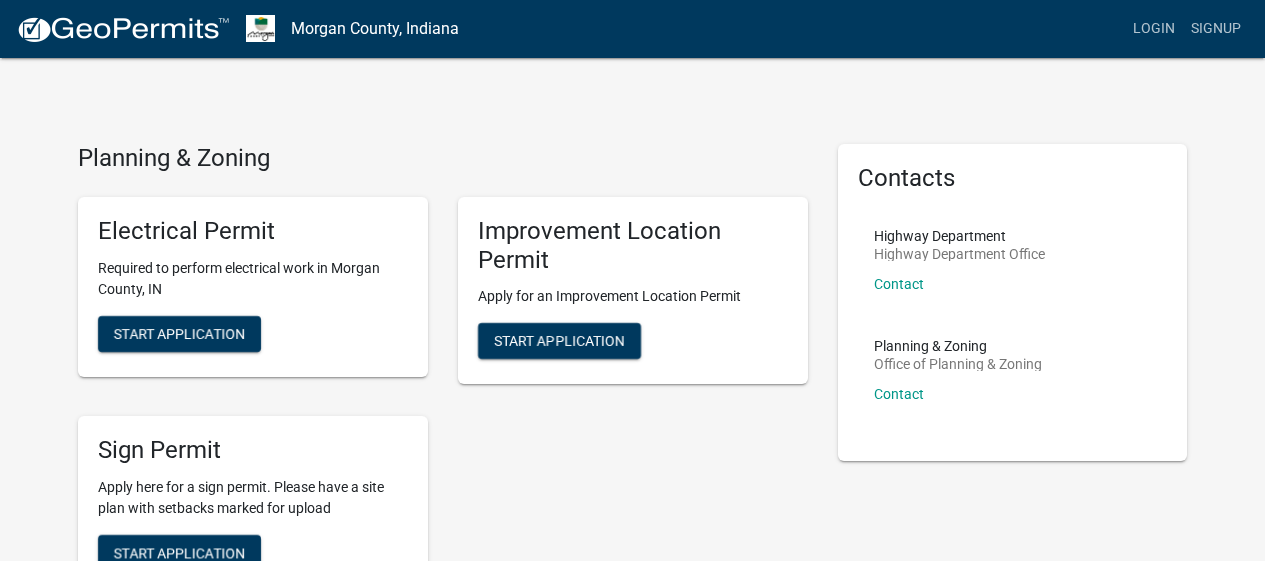 scroll, scrollTop: 0, scrollLeft: 0, axis: both 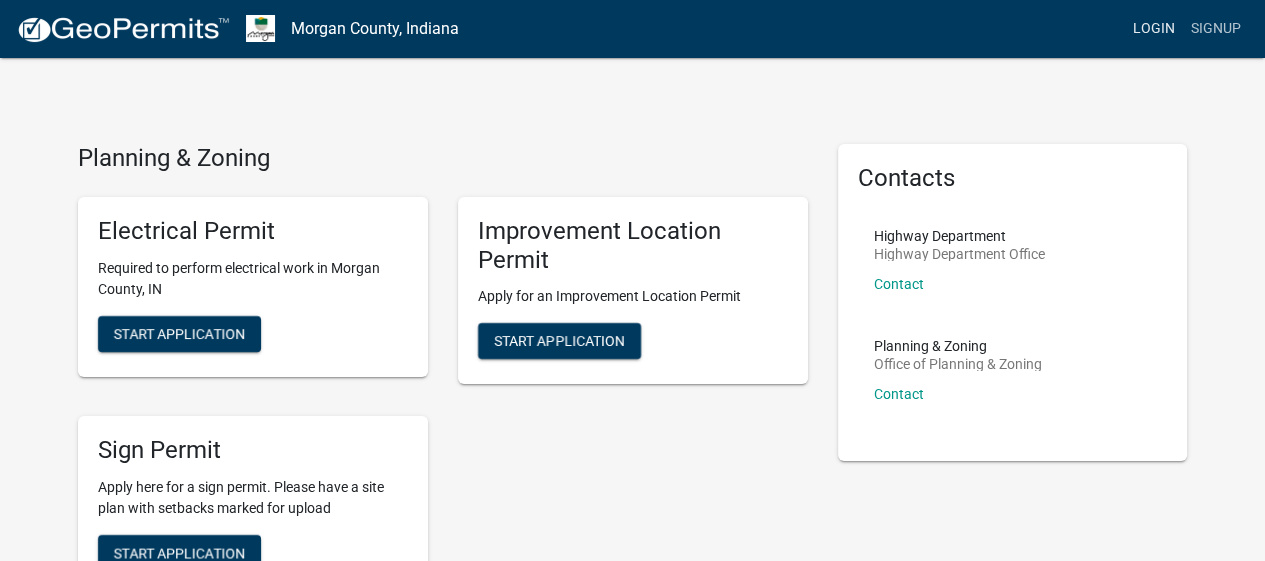 click on "Login" at bounding box center [1154, 29] 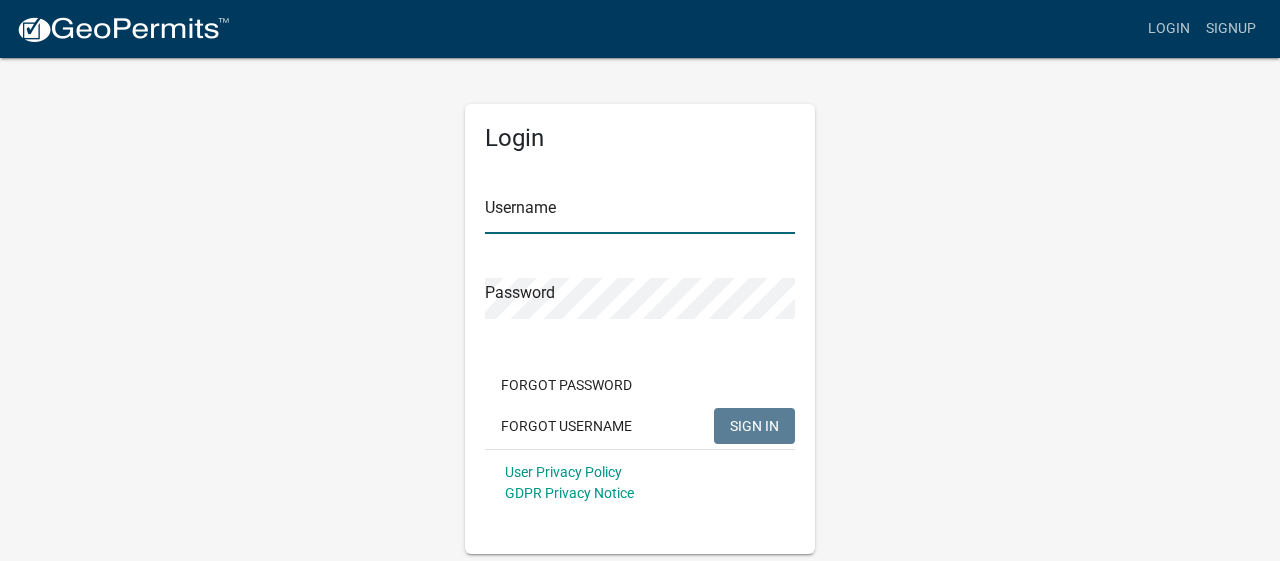 type on "themecompany" 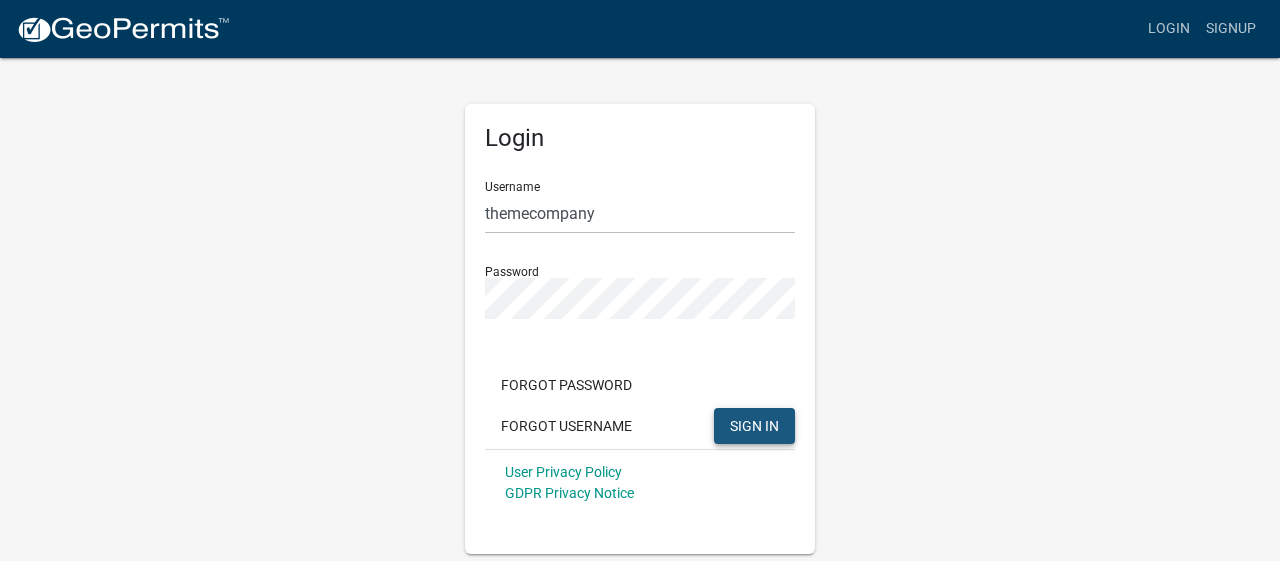 click on "SIGN IN" 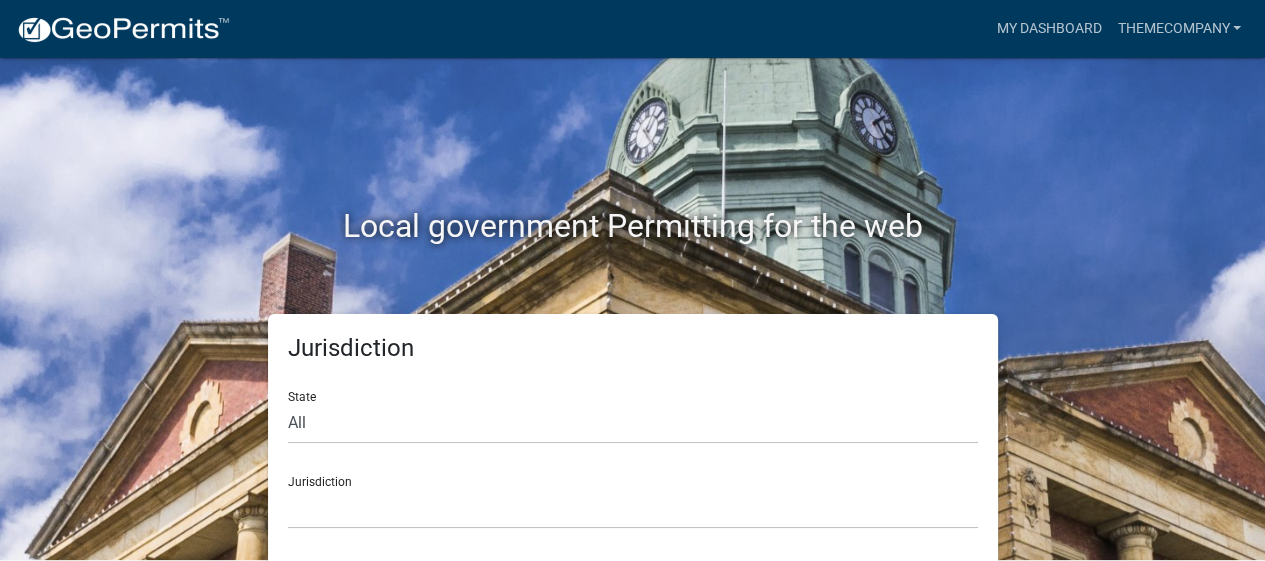 scroll, scrollTop: 6, scrollLeft: 0, axis: vertical 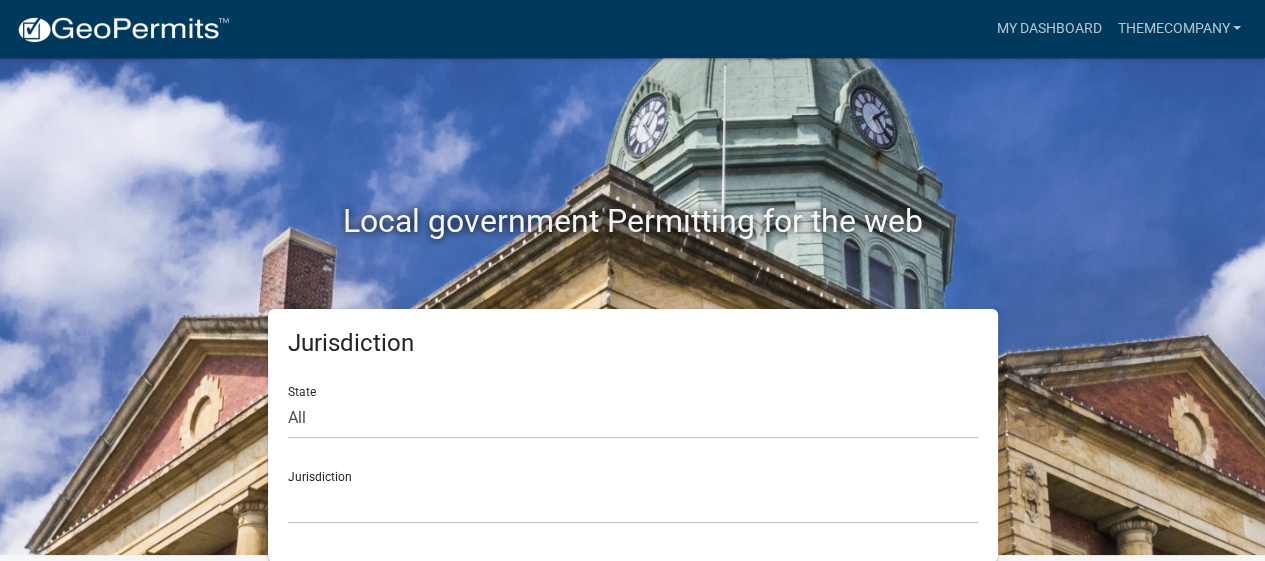 click on "Local government Permitting for the web" 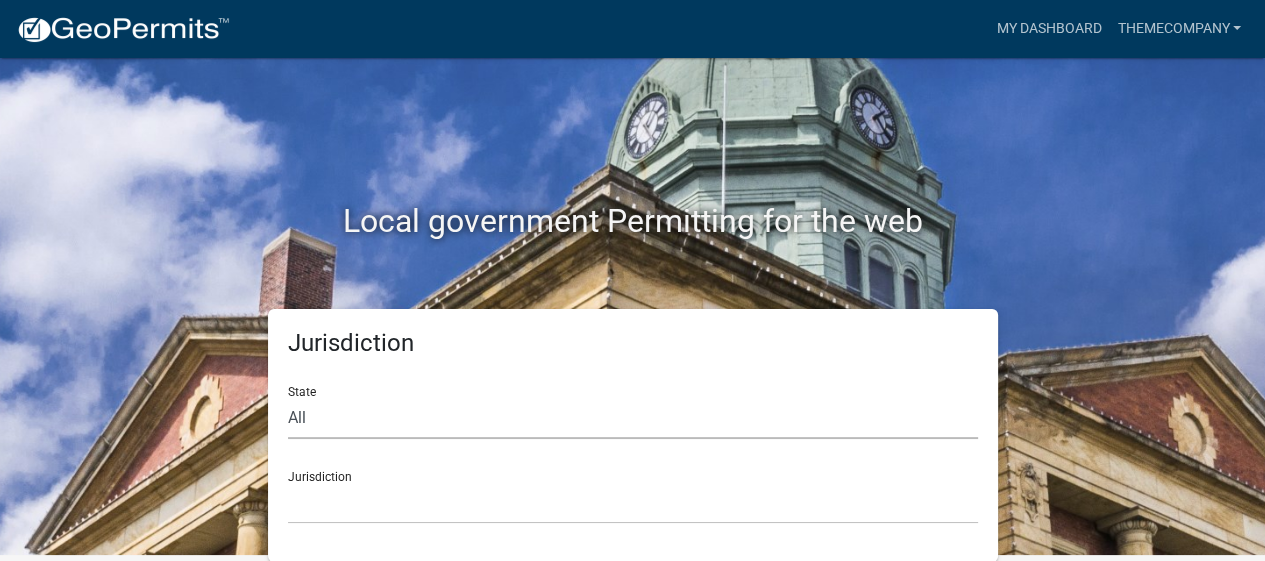 click on "All  Colorado   Georgia   Indiana   Iowa   Kansas   Minnesota   Ohio   South Carolina   Wisconsin" 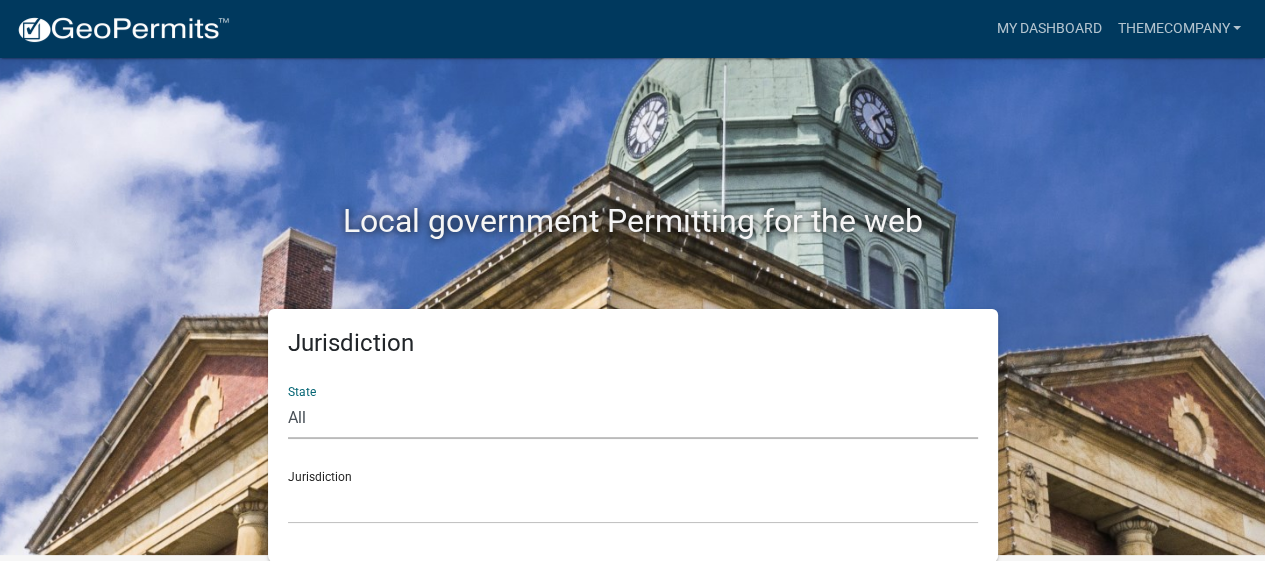 select on "Indiana" 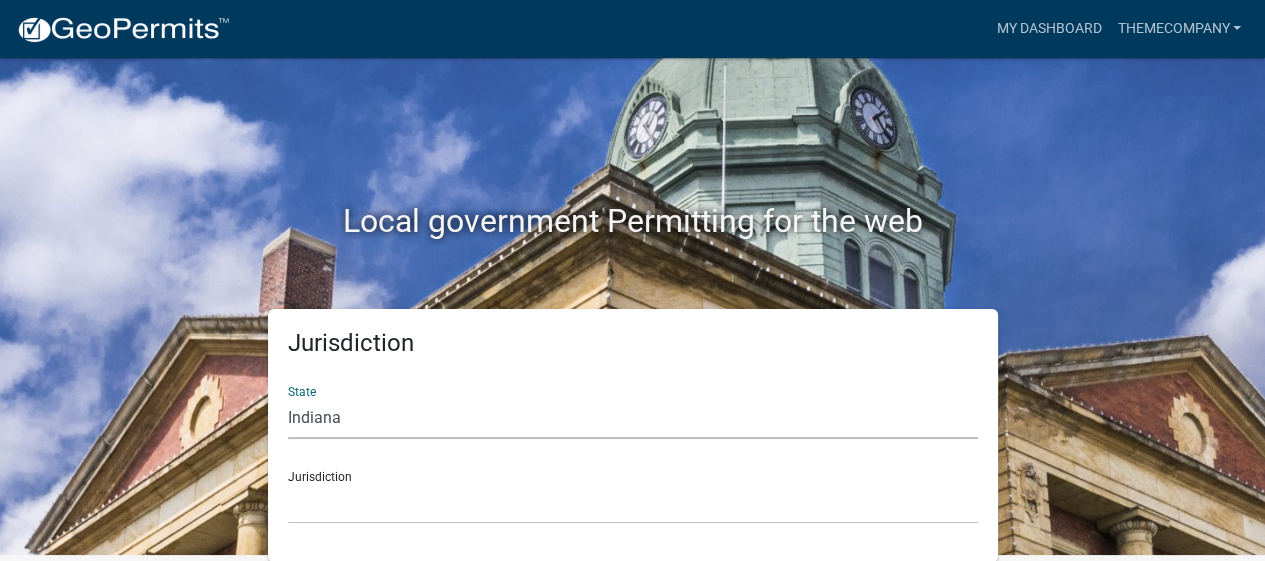 click on "All  Colorado   Georgia   Indiana   Iowa   Kansas   Minnesota   Ohio   South Carolina   Wisconsin" 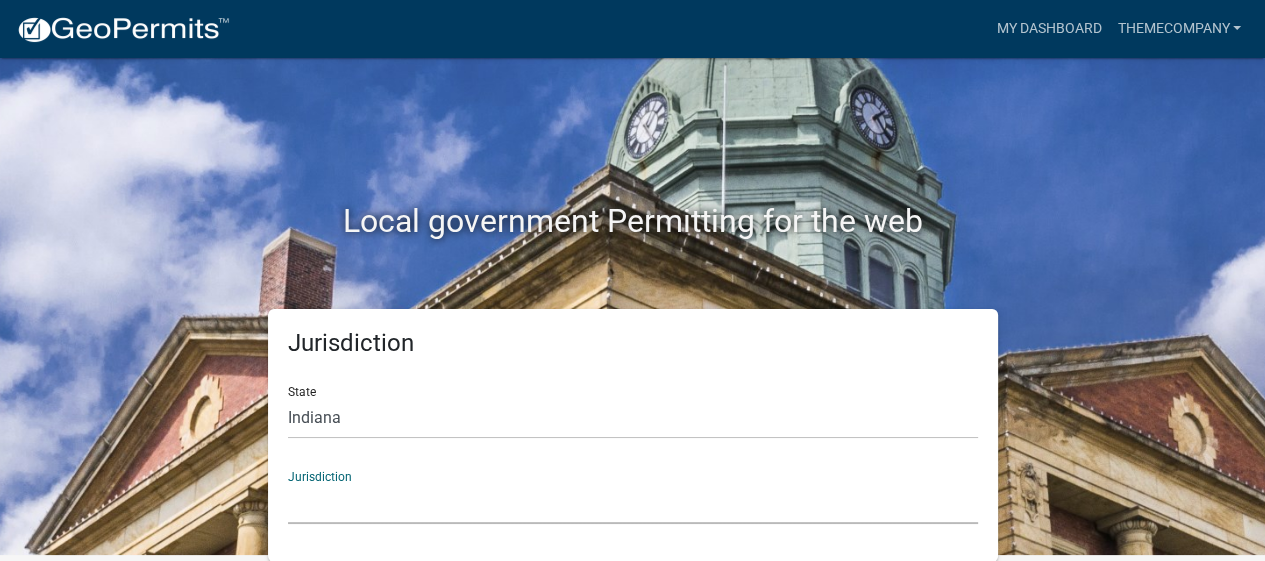 click on "City of Charlestown, Indiana City of Jeffersonville, Indiana City of Logansport, Indiana Decatur County, Indiana Grant County, Indiana Howard County, Indiana Huntington County, Indiana Jasper County, Indiana Kosciusko County, Indiana La Porte County, Indiana Miami County, Indiana Montgomery County, Indiana Morgan County, Indiana Newton County, Indiana Porter County, Indiana River Ridge Development Authority, Indiana Tippecanoe County, Indiana Vigo County, Indiana Wells County, Indiana Whitley County, Indiana" 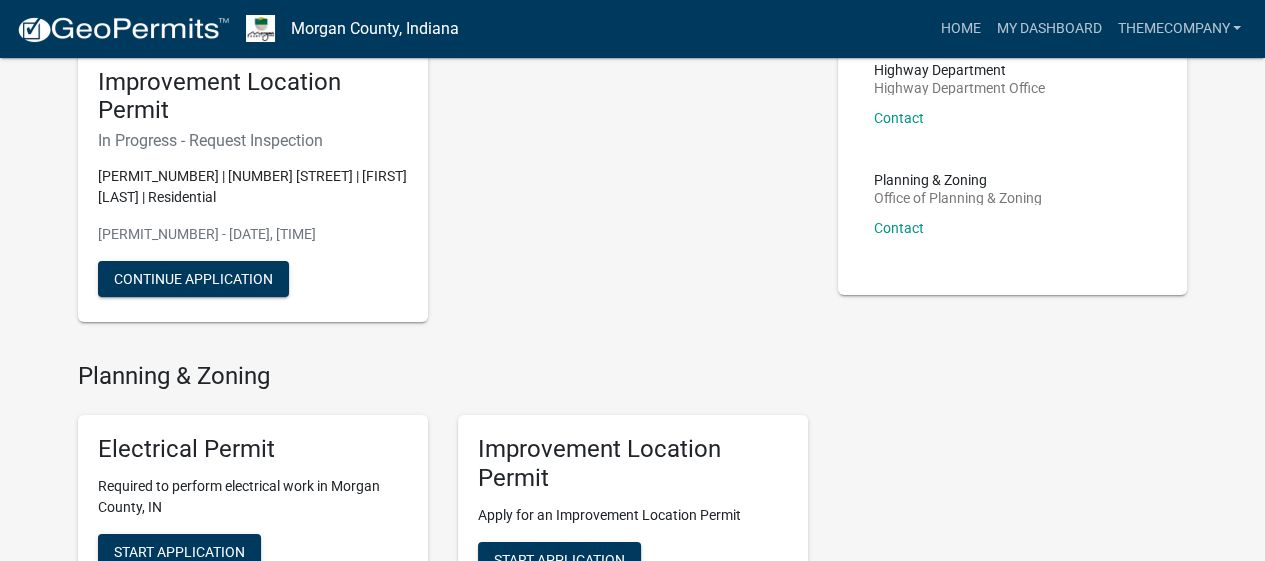 scroll, scrollTop: 166, scrollLeft: 0, axis: vertical 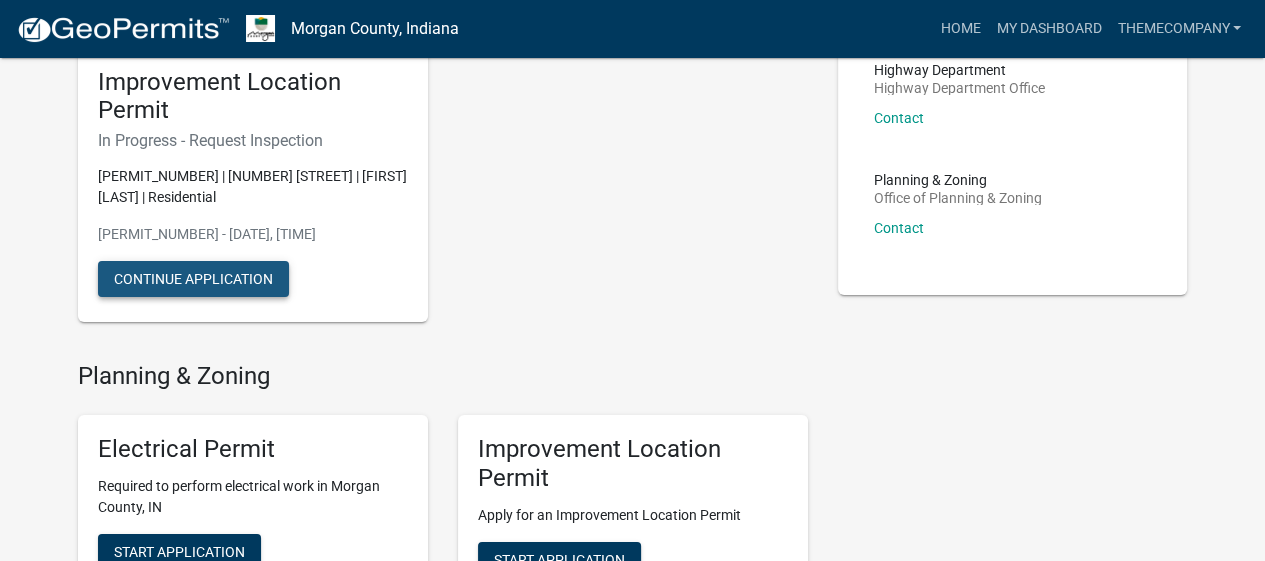 click on "Continue Application" 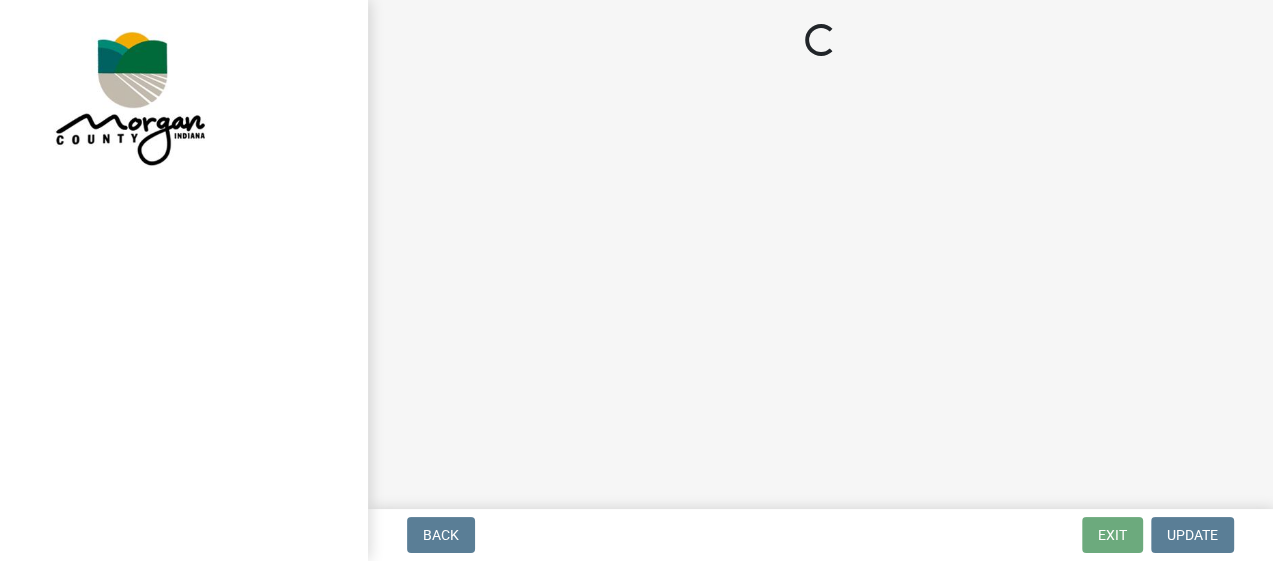 scroll, scrollTop: 0, scrollLeft: 0, axis: both 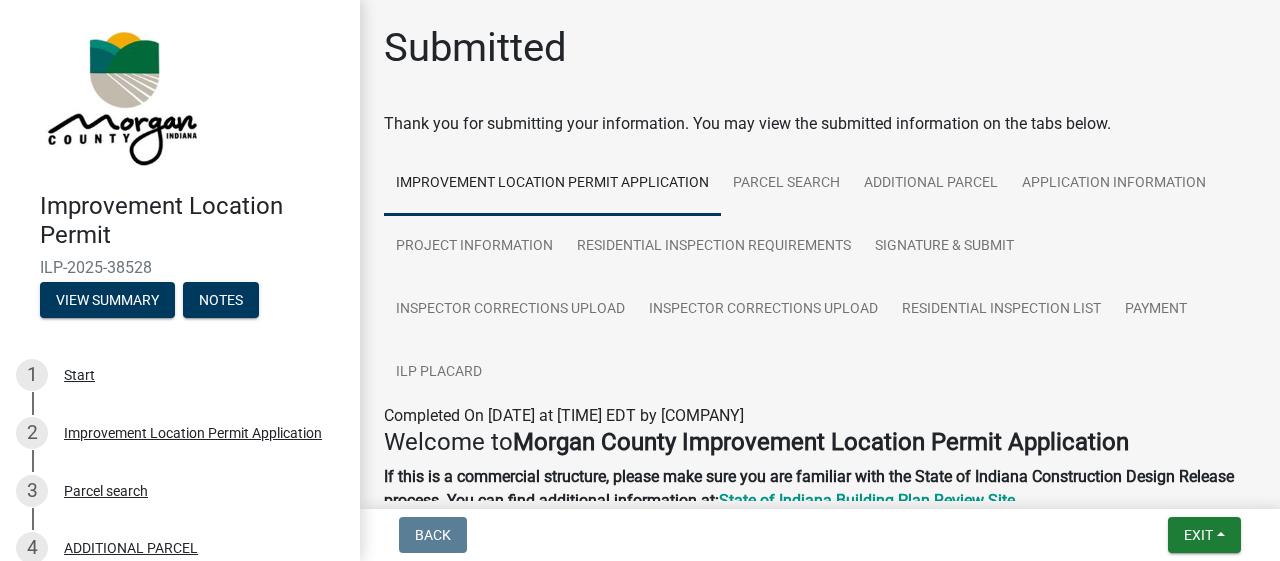 click on "Improvement Location Permit   ILP-2025-38528   View Summary   Notes   1     Start   2     Improvement Location Permit Application   3     Parcel search   4     ADDITIONAL PARCEL   5     Application Information   6     Project Information   7     Residential Inspection Requirements   8     Signature & Submit   9     Inspector Corrections Upload   10     Residential Inspection List   11     Payment   12     ILP Placard   13   Next Steps...  Estimated Fees Fee Amount: $200.00 Estimated Total $200.00 Submitted  Thank you for submitting your information. You may view the submitted information on the tabs below.
Improvement Location Permit Application Parcel search ADDITIONAL PARCEL Application Information Project Information Residential Inspection Requirements Signature & Submit Inspector Corrections Upload Inspector Corrections Upload Residential Inspection List Payment ILP Placard Completed On Tuesday, July 22, 2025 at 7:01 PM EDT by themecompany Welcome to  Site plan  of the property illustrating:" 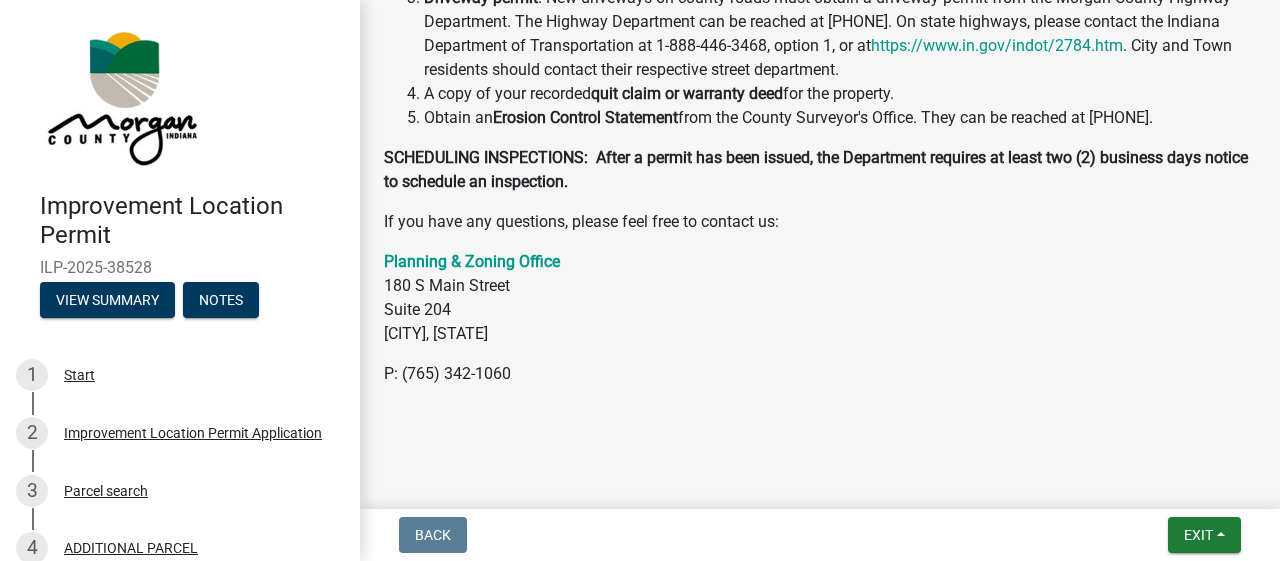 scroll, scrollTop: 1034, scrollLeft: 0, axis: vertical 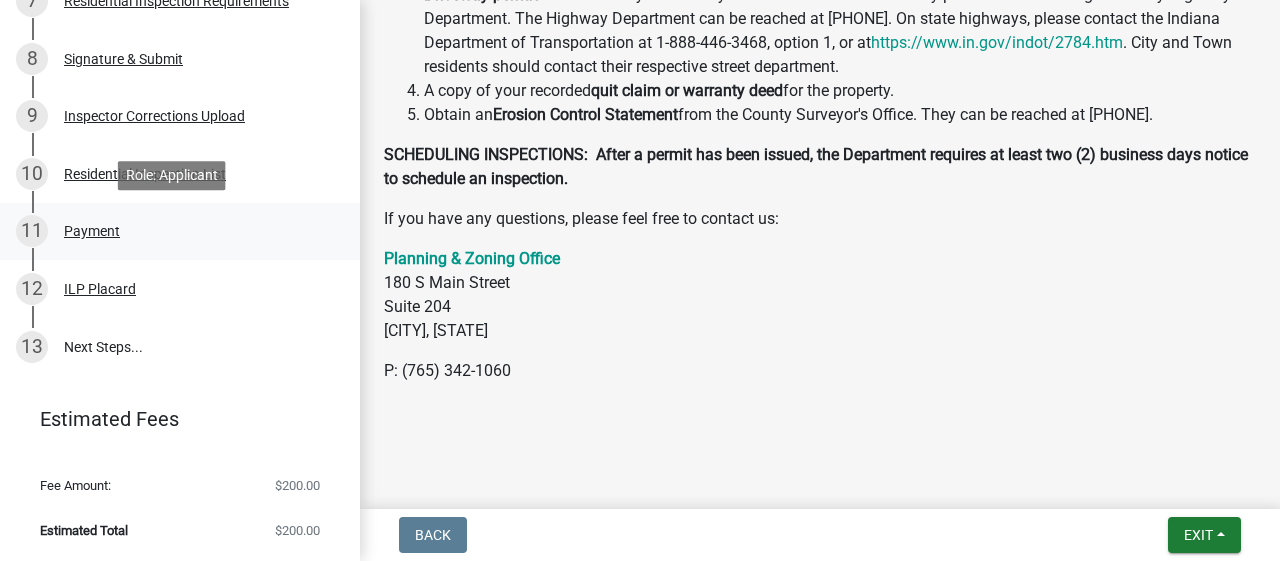 click on "Payment" at bounding box center [92, 231] 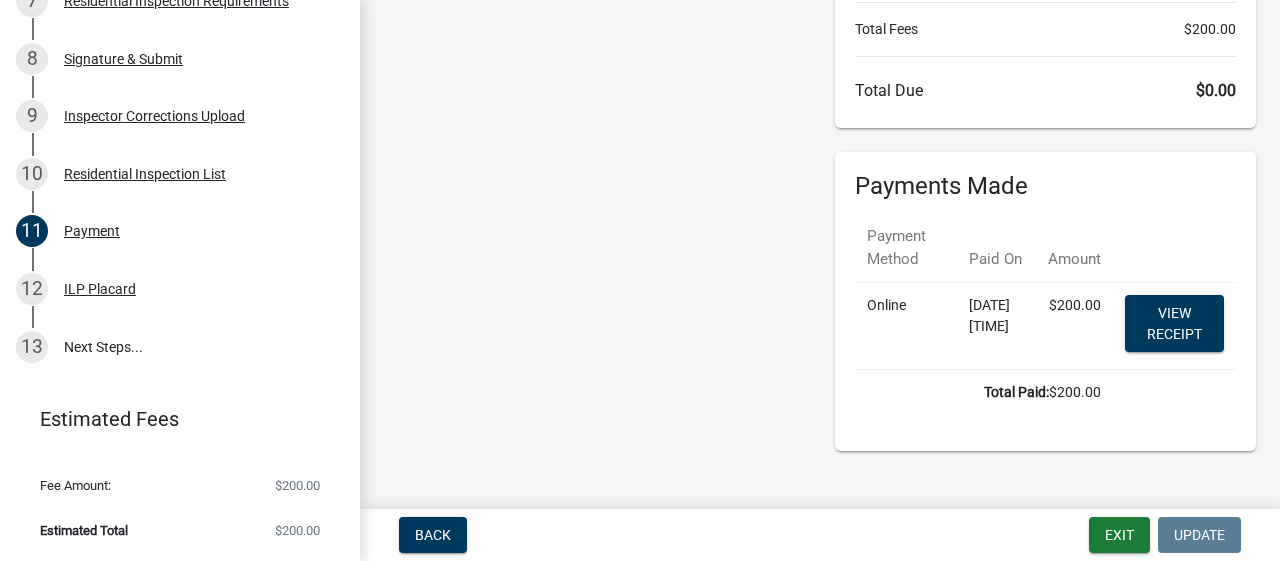 scroll, scrollTop: 240, scrollLeft: 0, axis: vertical 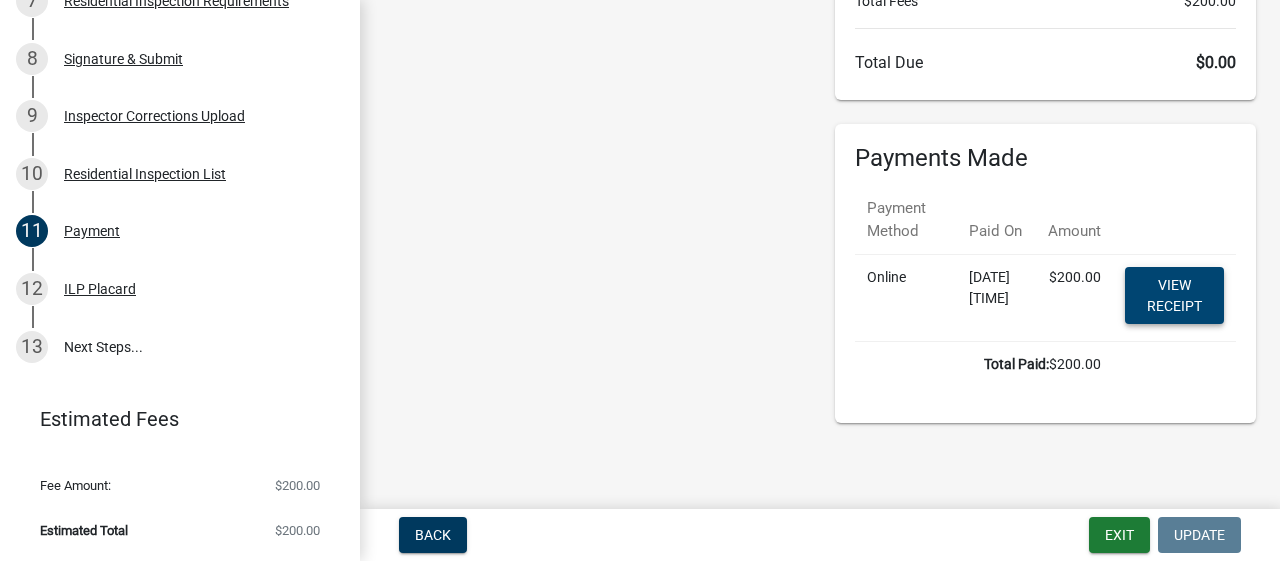 click on "View receipt" 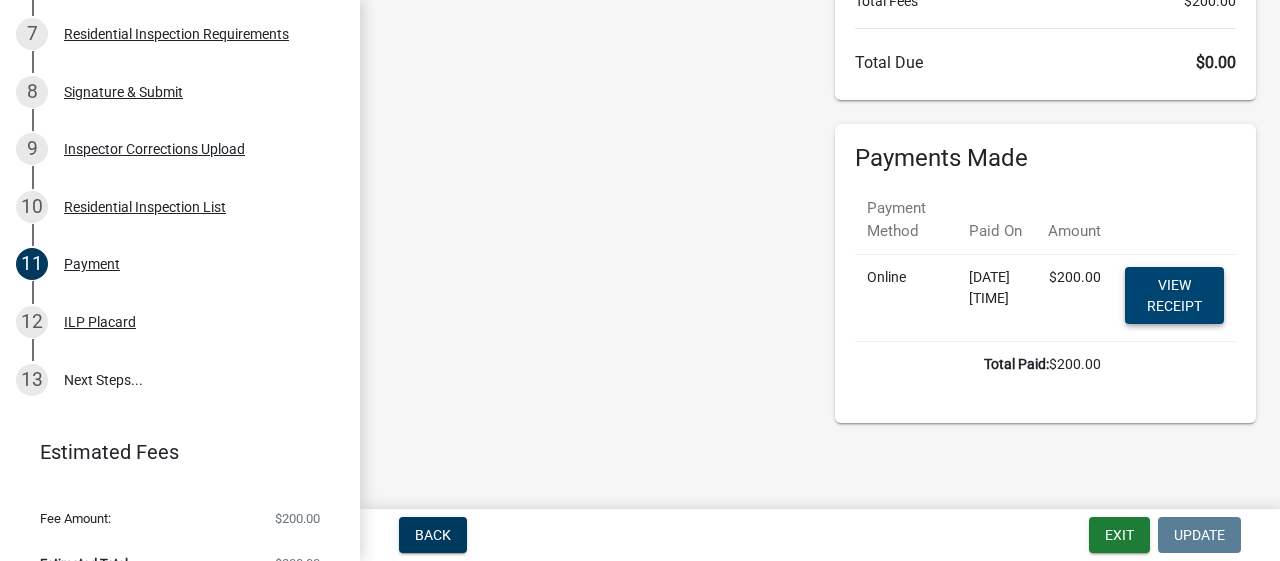 scroll, scrollTop: 653, scrollLeft: 0, axis: vertical 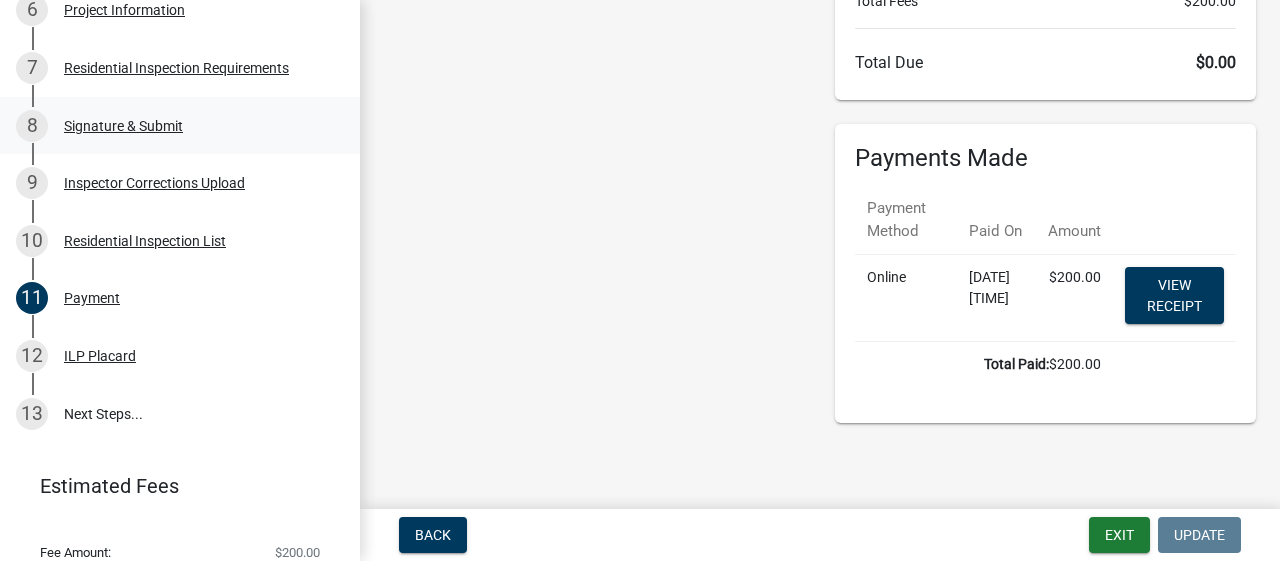 click on "Signature & Submit" at bounding box center (123, 126) 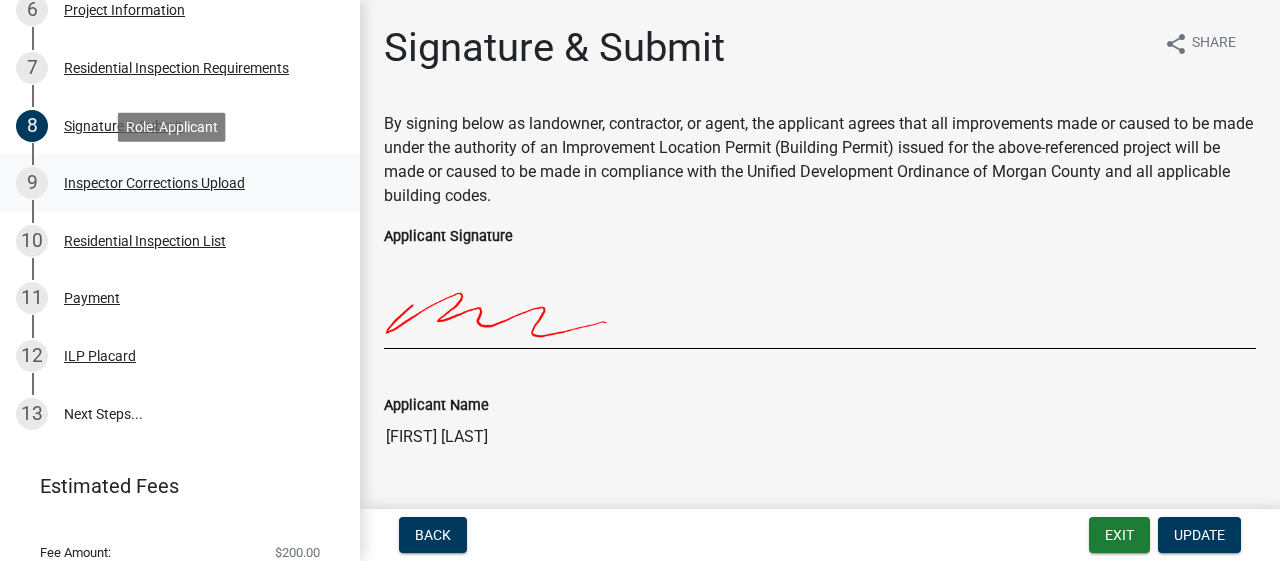 click on "Inspector Corrections Upload" at bounding box center [154, 183] 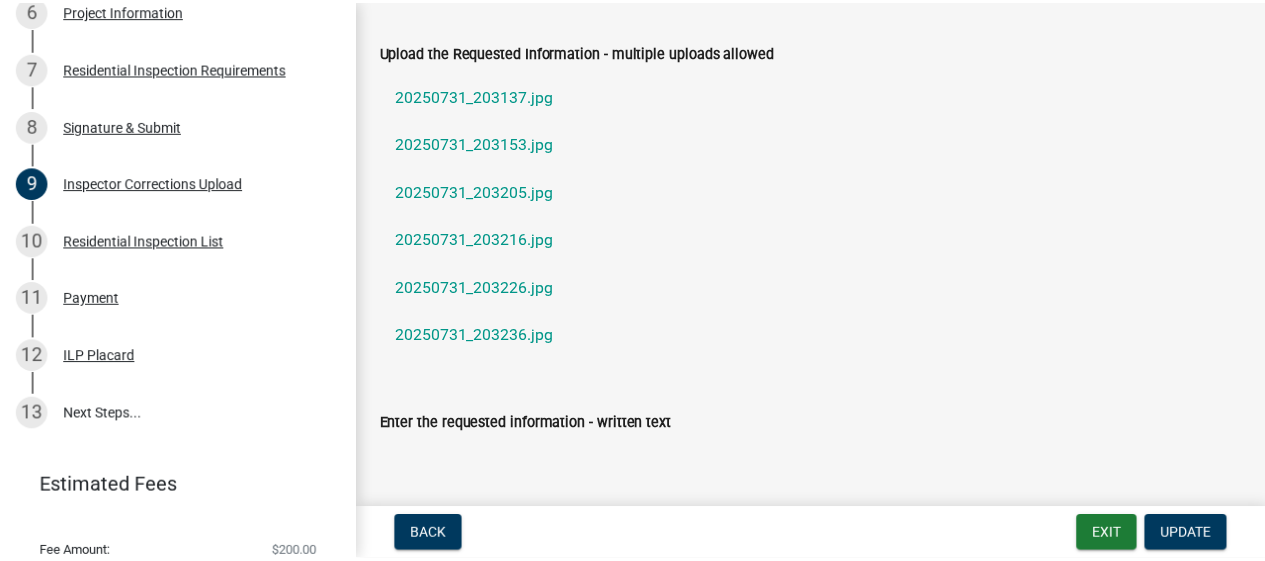 scroll, scrollTop: 57, scrollLeft: 0, axis: vertical 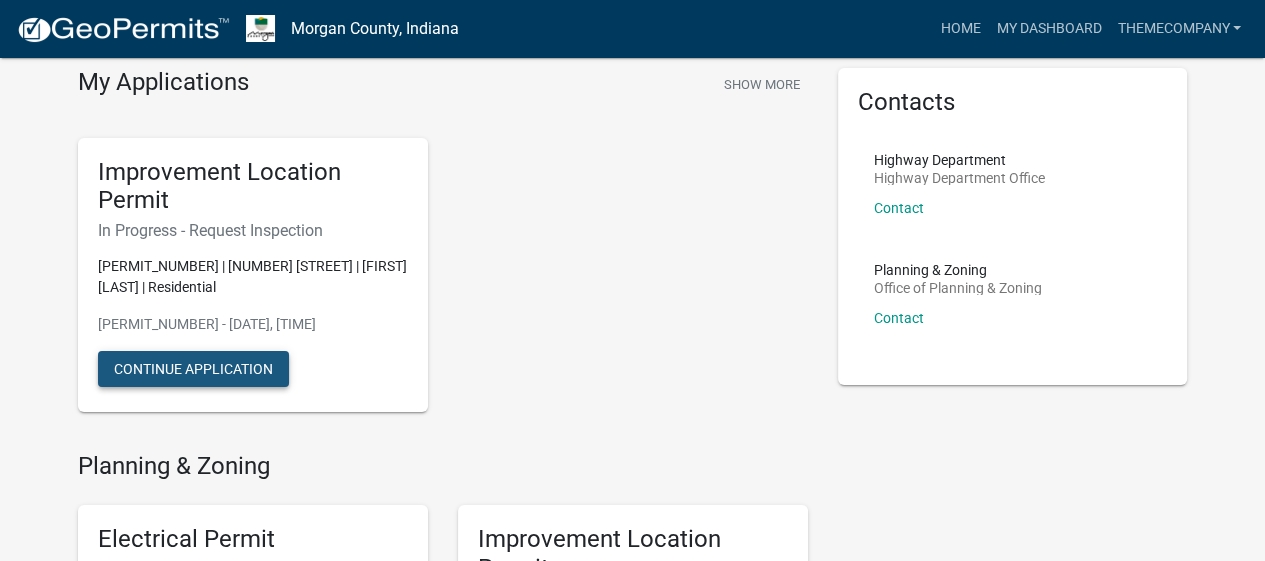 click on "Continue Application" 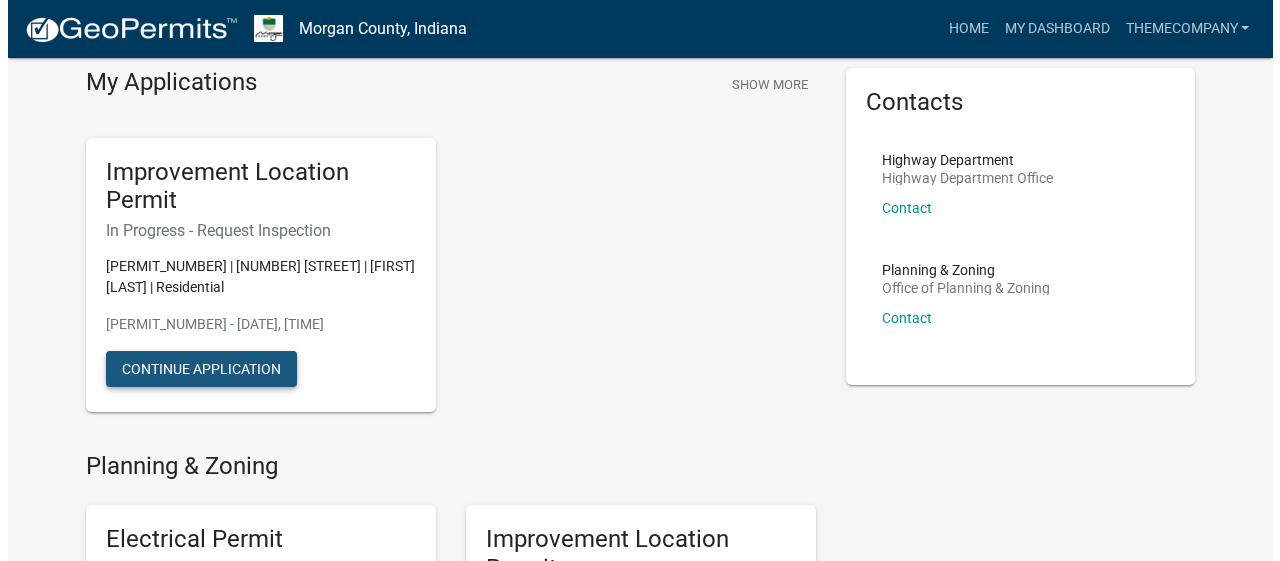 scroll, scrollTop: 0, scrollLeft: 0, axis: both 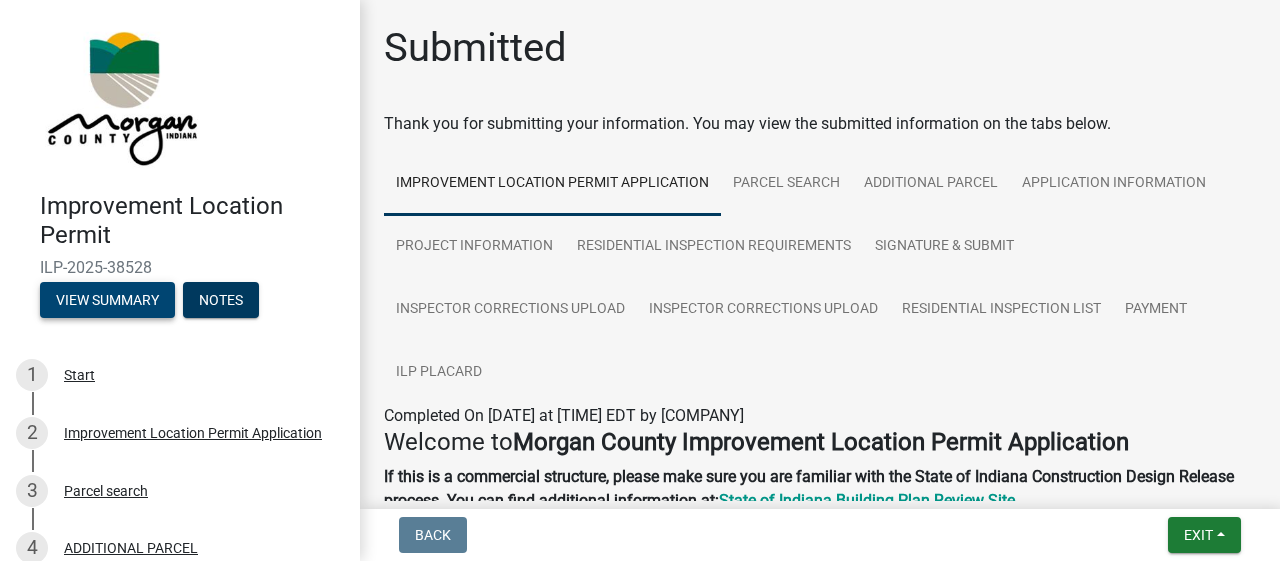 click on "View Summary" at bounding box center [107, 300] 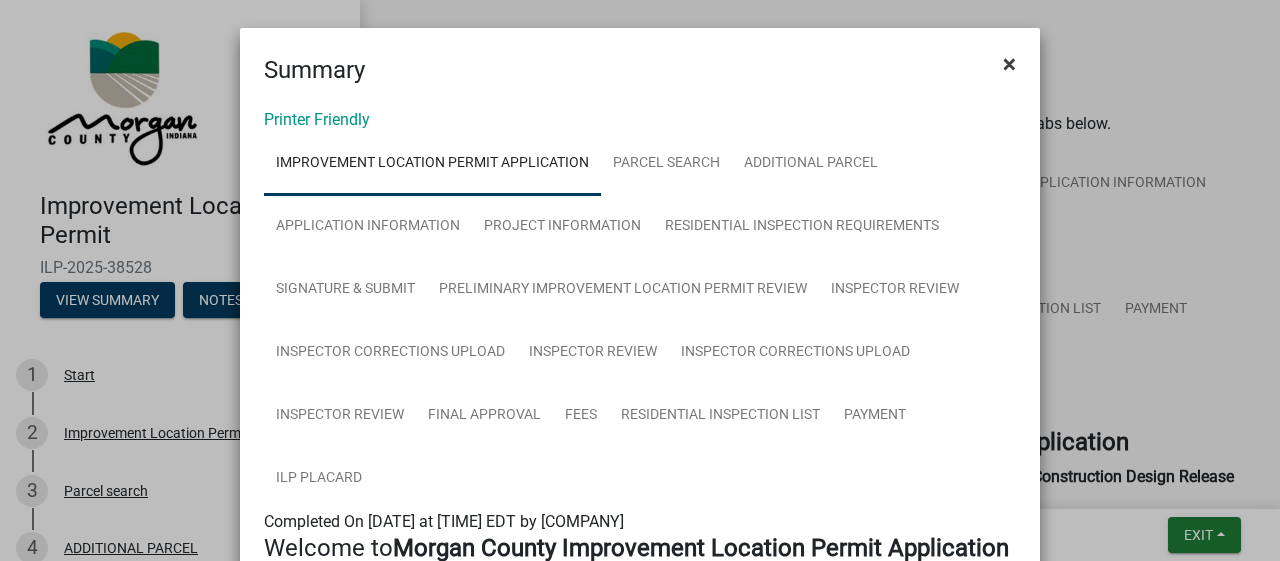 click on "×" 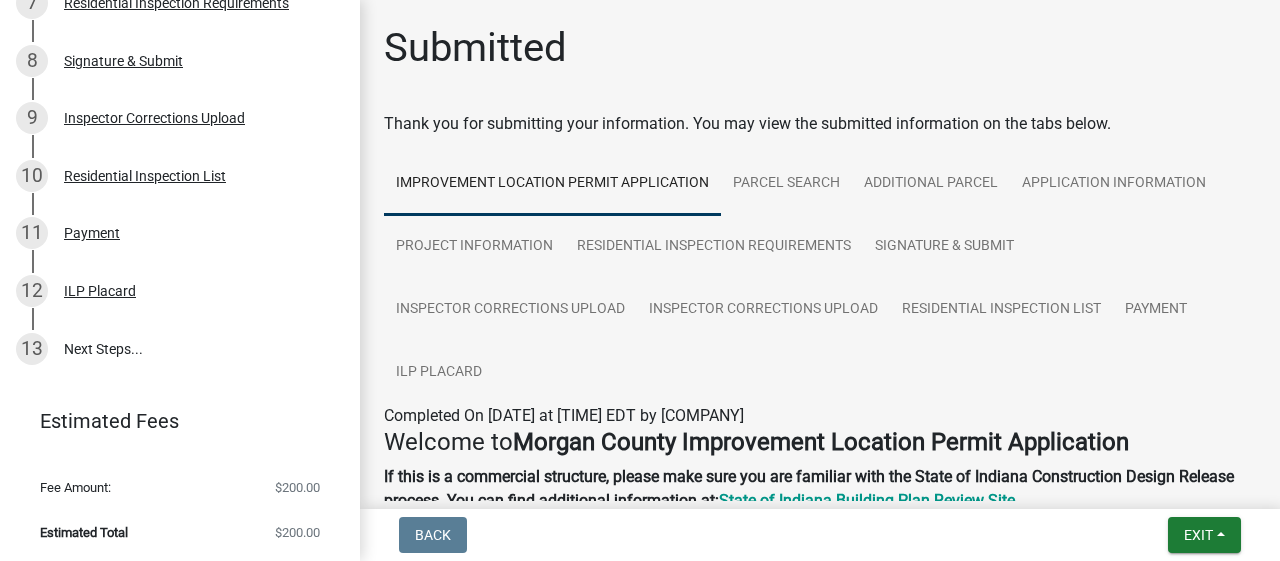 scroll, scrollTop: 720, scrollLeft: 0, axis: vertical 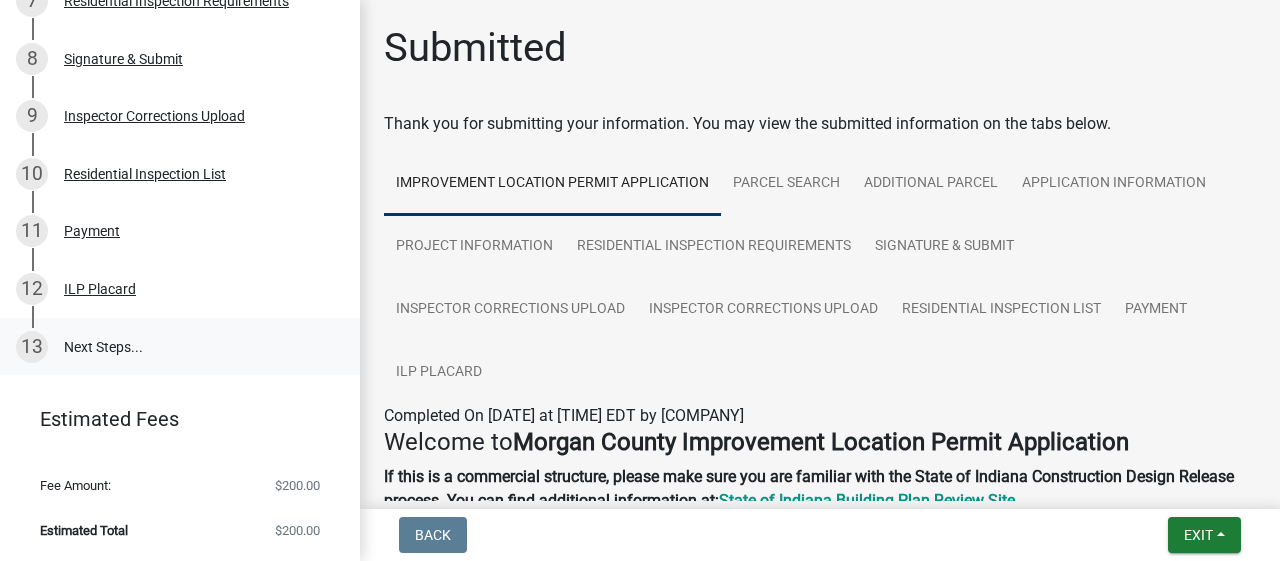 click on "13   Next Steps..." at bounding box center [180, 347] 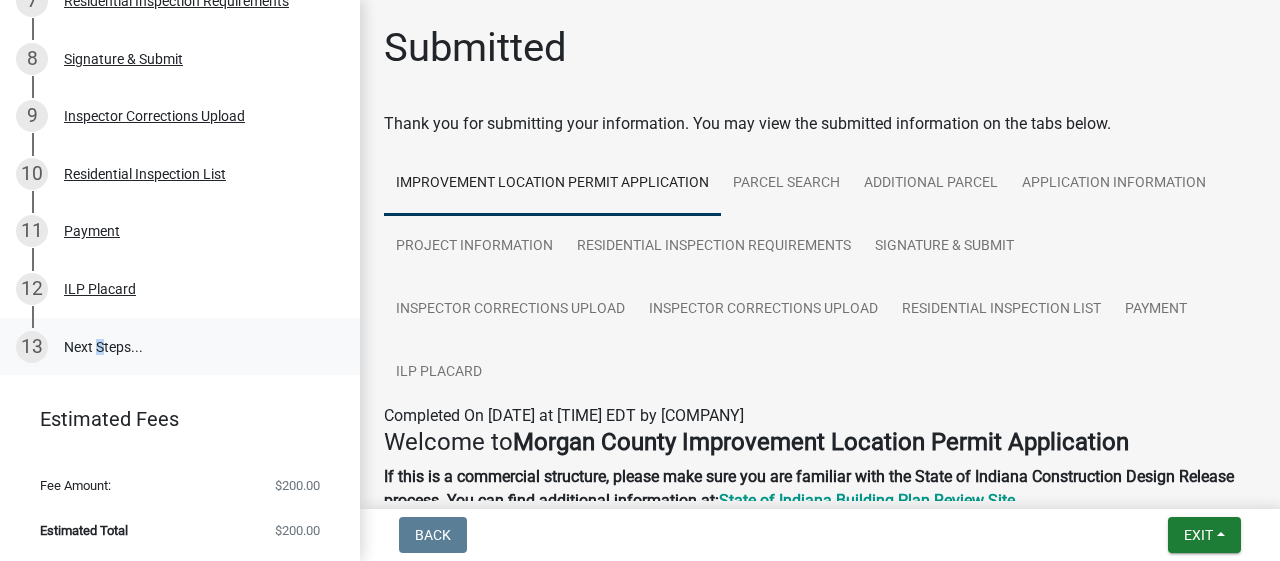 click on "13   Next Steps..." at bounding box center [180, 347] 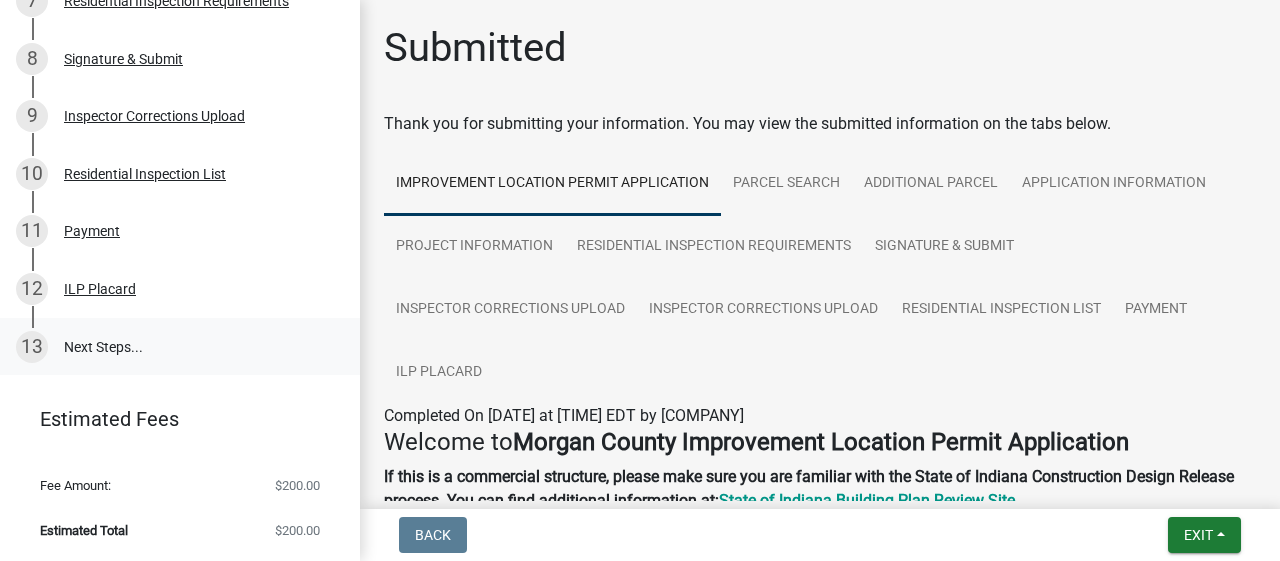 click on "13   Next Steps..." at bounding box center [180, 347] 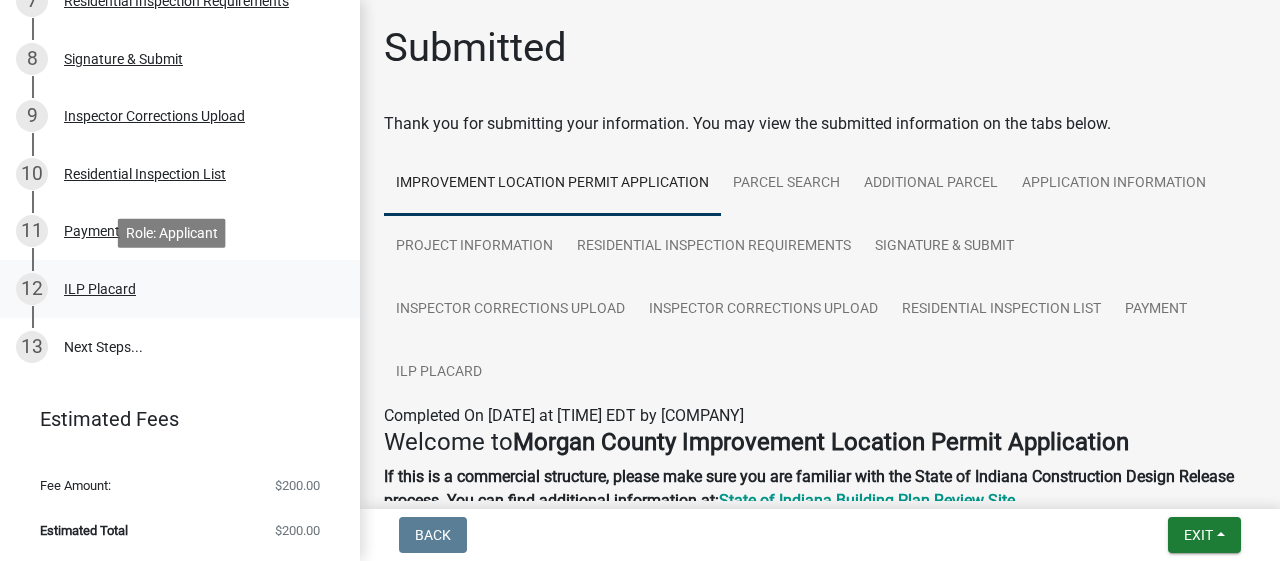 click on "ILP Placard" at bounding box center (100, 289) 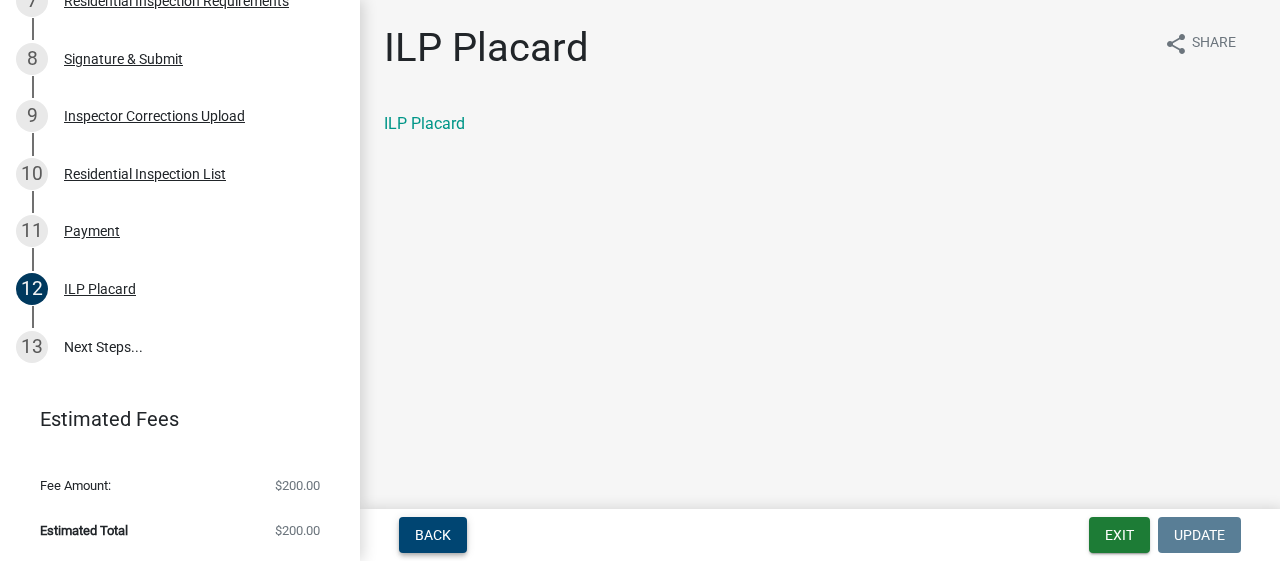 click on "Back" at bounding box center (433, 535) 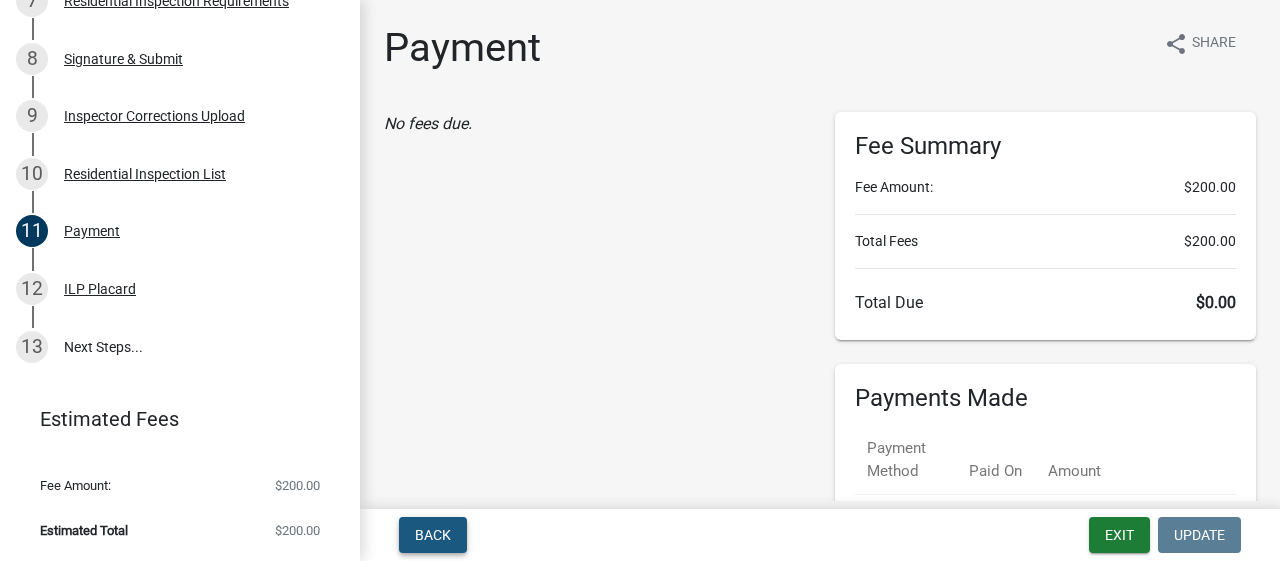 click on "Back" at bounding box center [433, 535] 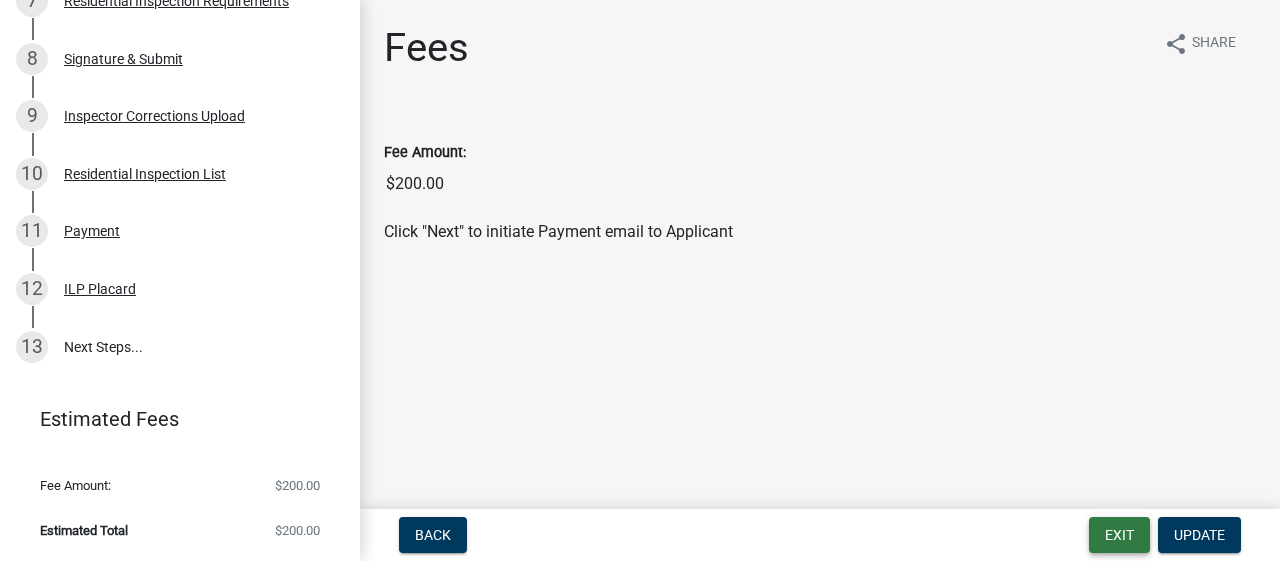 click on "Exit" at bounding box center (1119, 535) 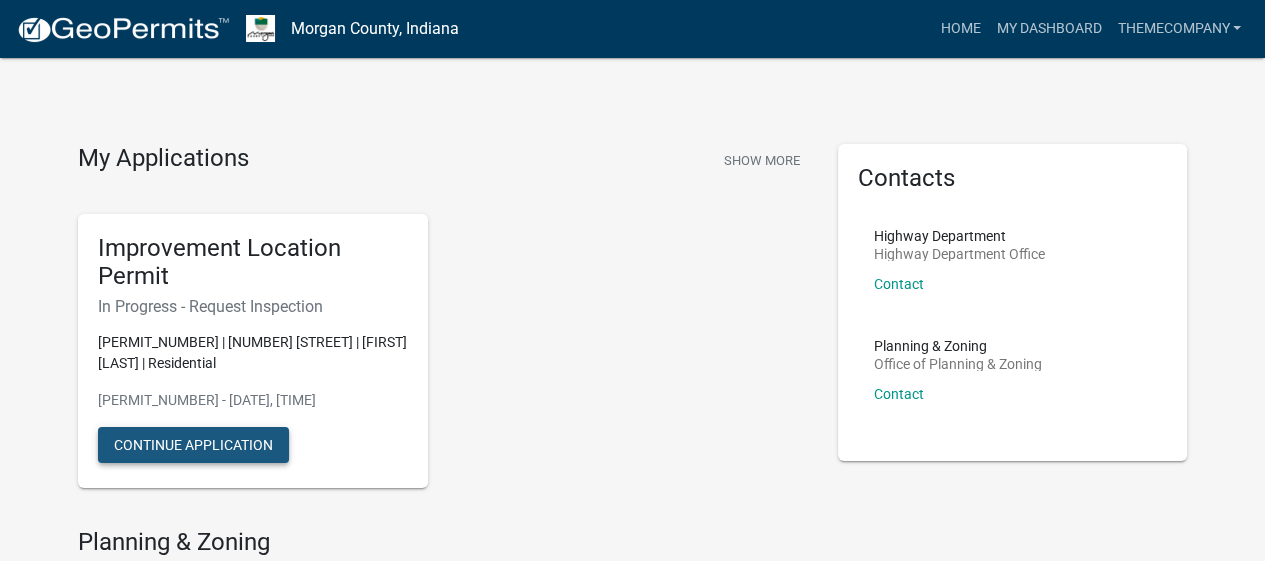 click on "Continue Application" 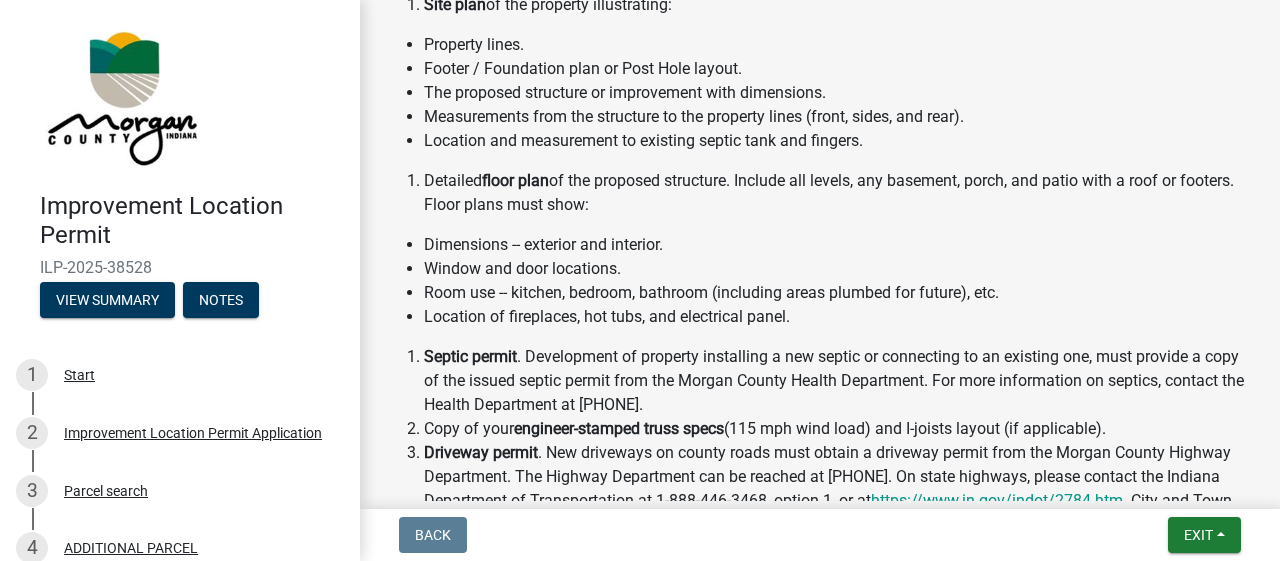 scroll, scrollTop: 582, scrollLeft: 0, axis: vertical 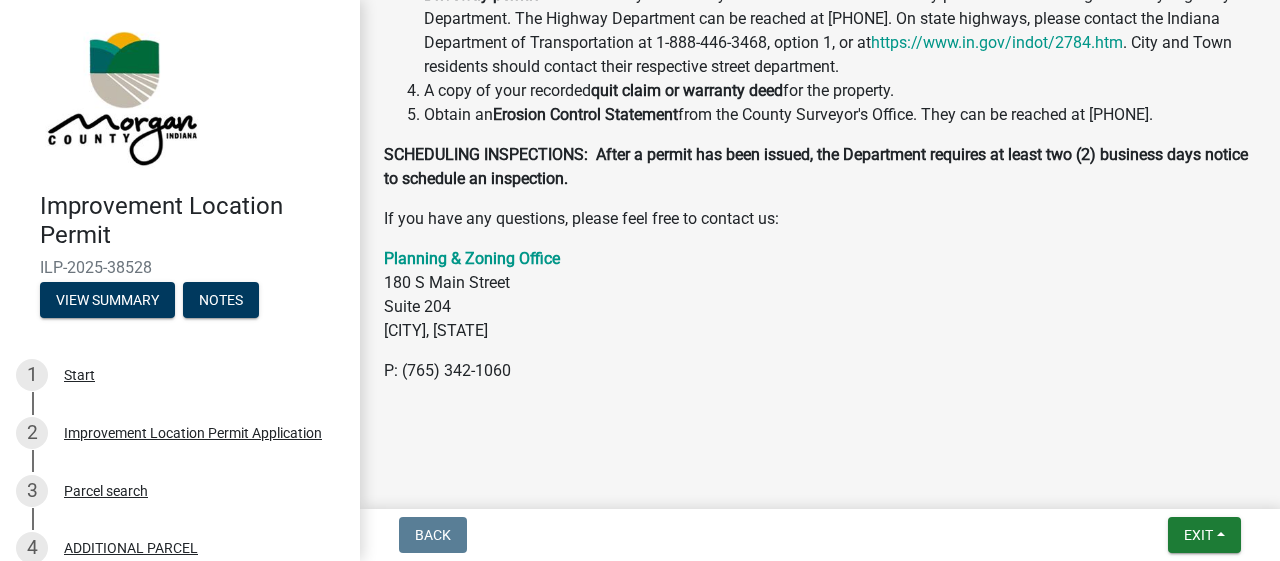 click on "Submitted  Thank you for submitting your information. You may view the submitted information on the tabs below.
Improvement Location Permit Application Parcel search ADDITIONAL PARCEL Application Information Project Information Residential Inspection Requirements Signature & Submit Inspector Corrections Upload Inspector Corrections Upload Residential Inspection List Payment ILP Placard Completed On Tuesday, July 22, 2025 at 7:01 PM EDT by themecompany Welcome to  Morgan County Improvement Location Permit Application If this is a commercial structure, please make sure you are familiar with the State of Indiana Construction Design Release process. You can find additional information at:  State of Indiana Building Plan Review Site The following information, if applicable, must be submitted with the permit application: Site plan  of the property illustrating: Property lines. Footer / Foundation plan or Post Hole layout. The proposed structure or improvement with dimensions. Detailed  floor plan Septic permit   2" 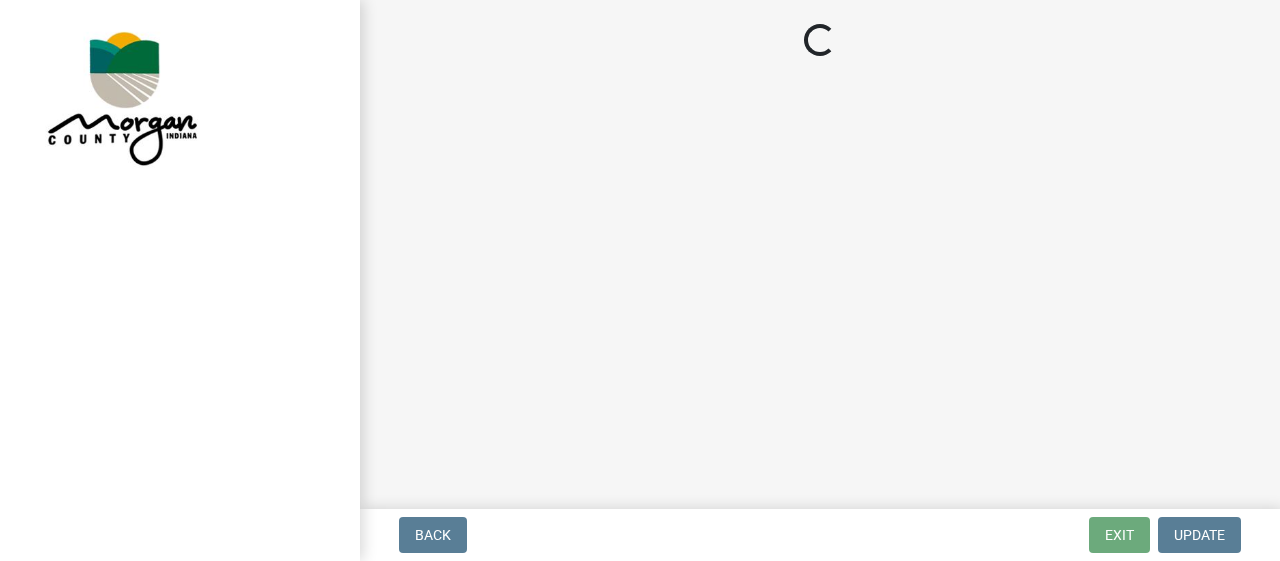 scroll, scrollTop: 0, scrollLeft: 0, axis: both 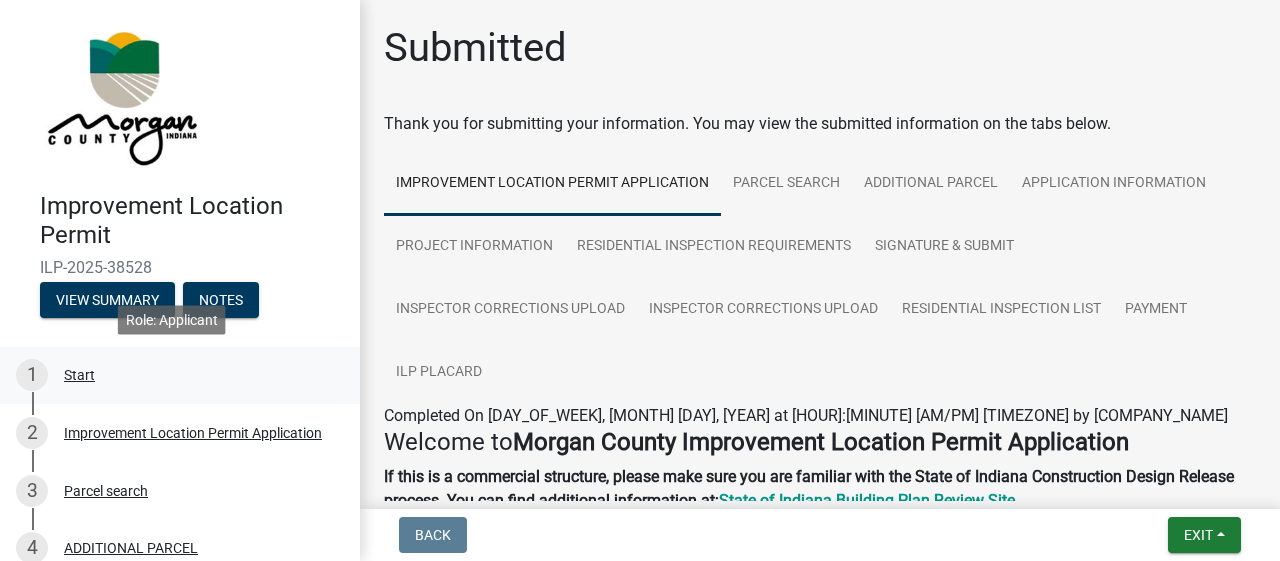 click on "1     Start" at bounding box center (172, 375) 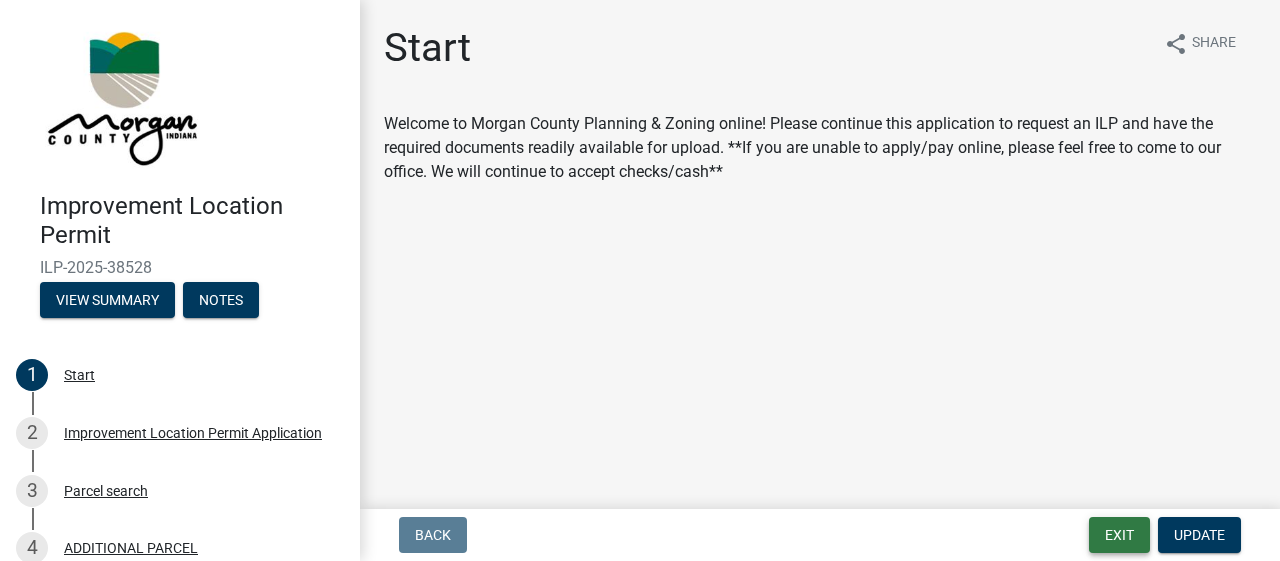 click on "Exit" at bounding box center [1119, 535] 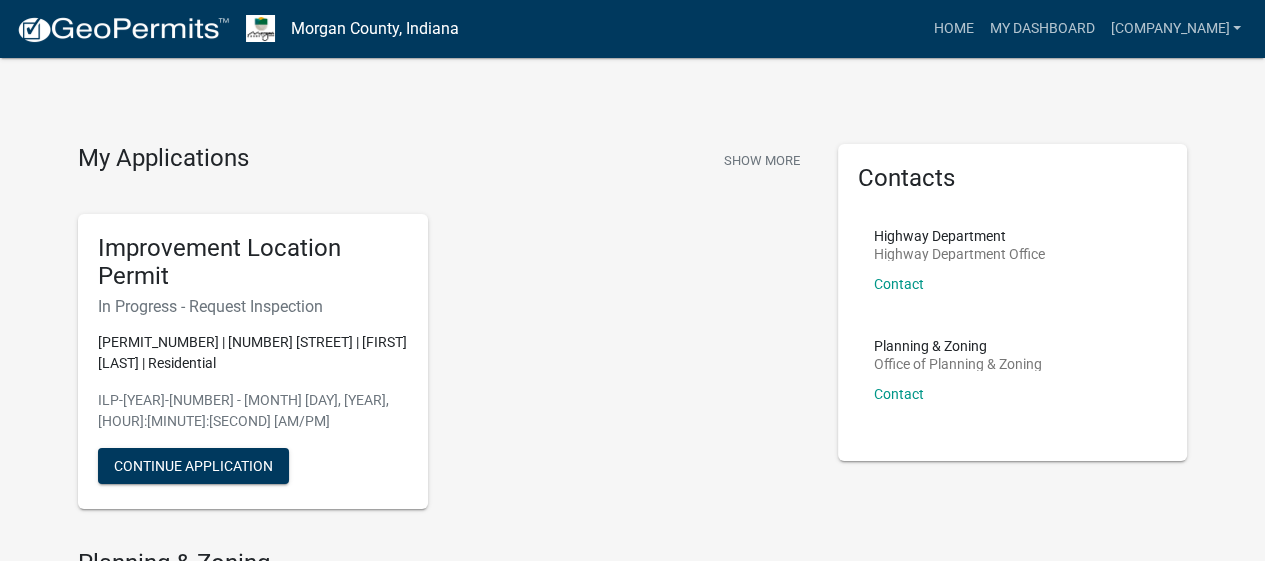 click on "Improvement Location Permit    In Progress - Request Inspection  [PERMIT_NUMBER] | [NUMBER] [STREET] | [FIRST] [LAST] | Residential  ILP-[YEAR]-[NUMBER] - [MONTH] [DAY], [YEAR], [HOUR]:[MINUTE]:[SECOND] [AM/PM]   Continue Application" 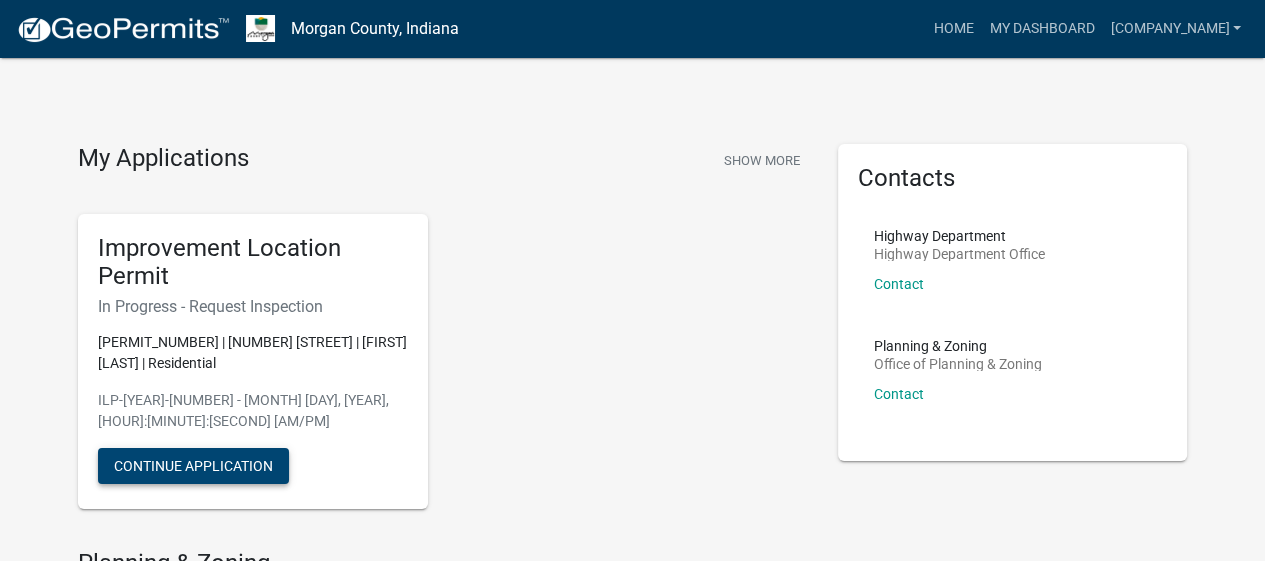 click on "Continue Application" 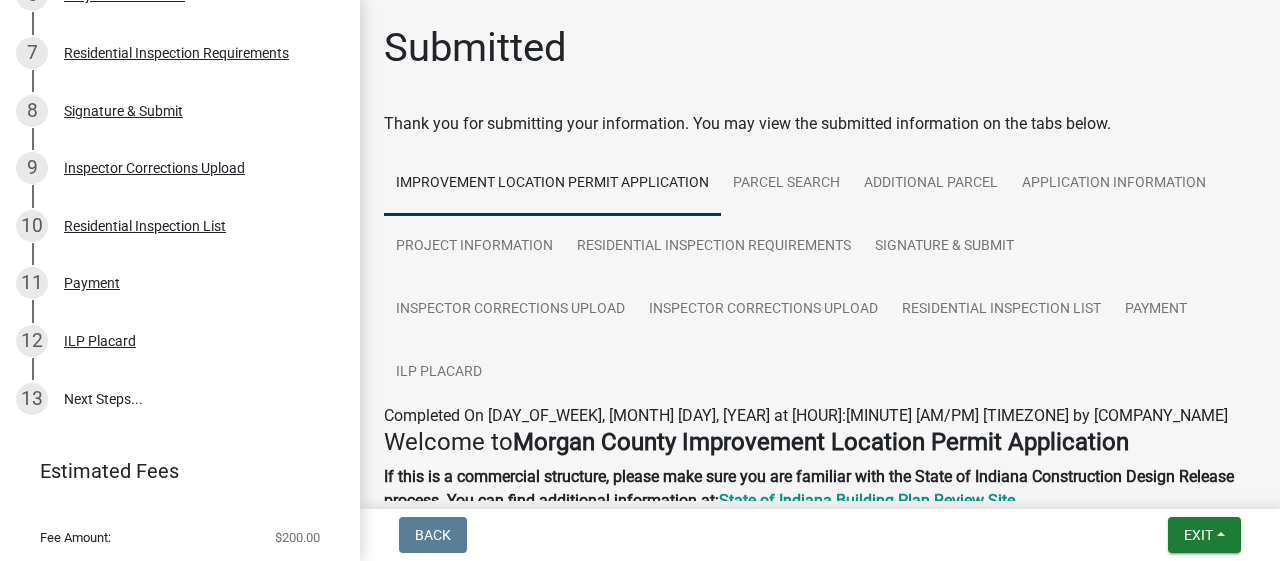 scroll, scrollTop: 720, scrollLeft: 0, axis: vertical 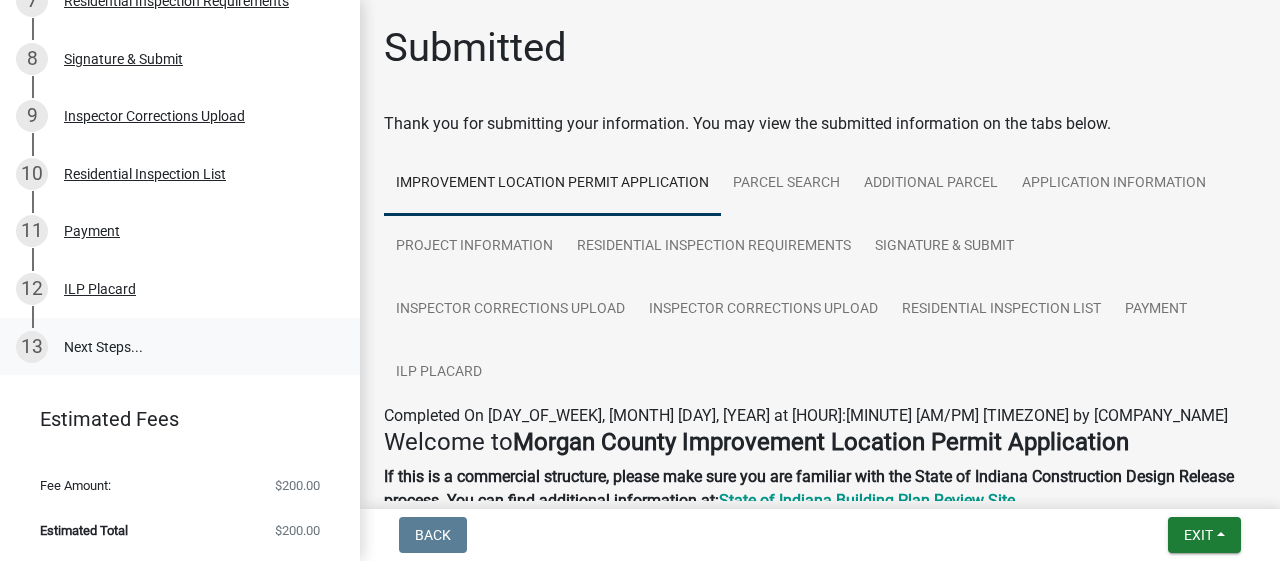 click on "13   Next Steps..." at bounding box center [180, 347] 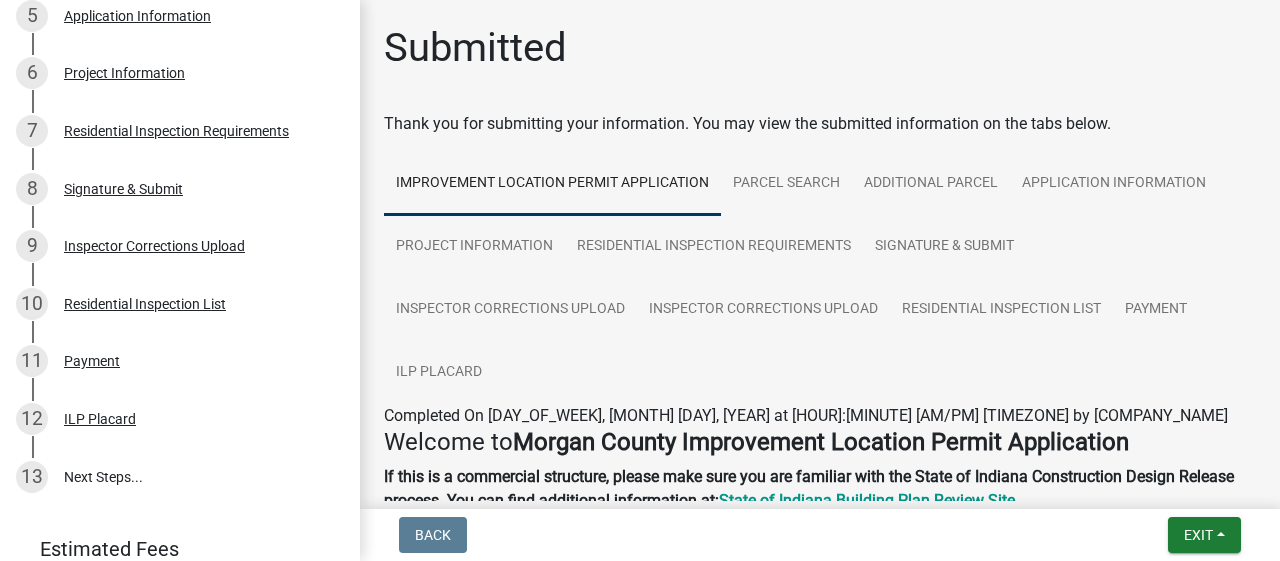 scroll, scrollTop: 558, scrollLeft: 0, axis: vertical 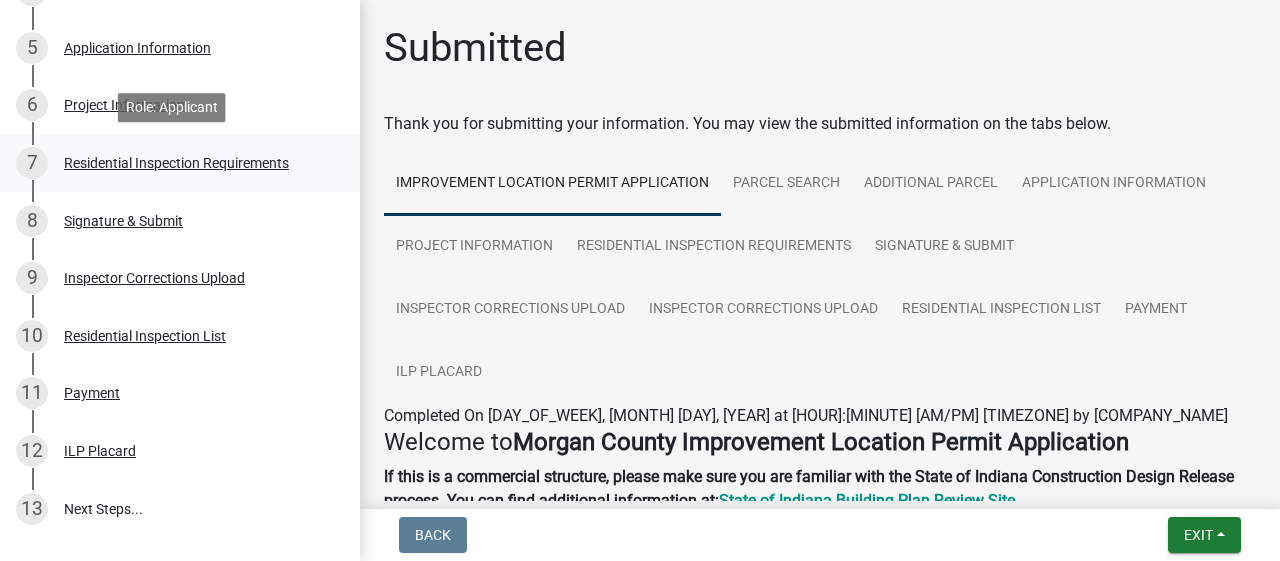 click on "Residential Inspection Requirements" at bounding box center (176, 163) 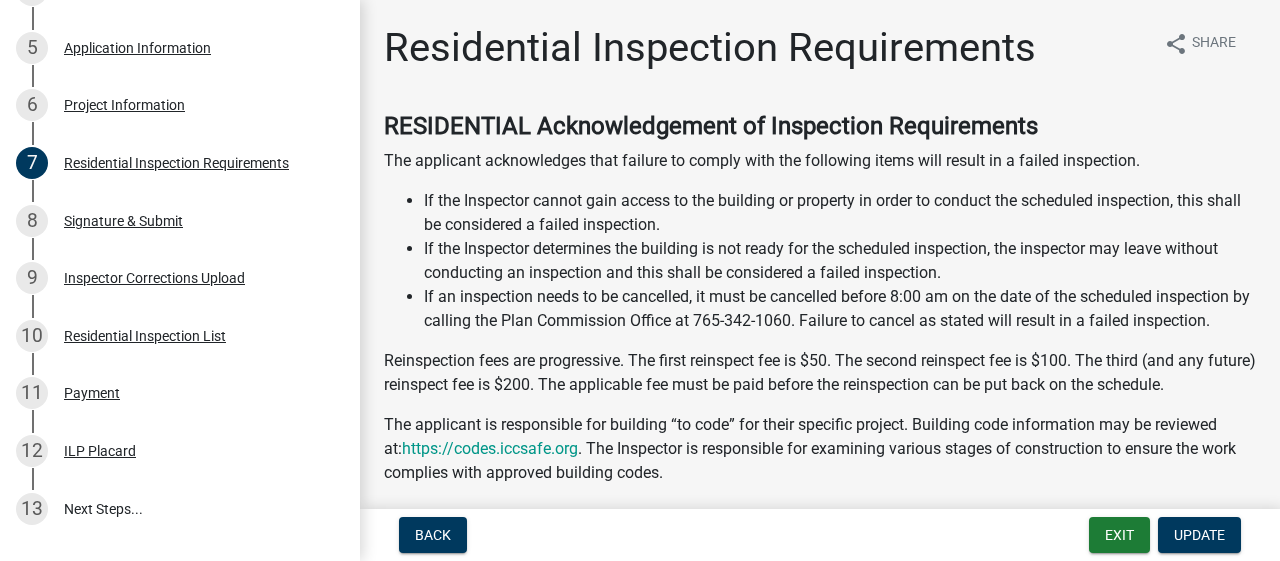 click on "RESIDENTIAL Acknowledgement of Inspection Requirements The applicant acknowledges that failure to comply with the following items will result in a failed inspection. If the Inspector cannot gain access to the building or property in order to conduct the scheduled inspection, this shall be considered a failed inspection. If the Inspector determines the building is not ready for the scheduled inspection, the inspector may leave without conducting an inspection and this shall be considered a failed inspection. If an inspection needs to be cancelled, it must be cancelled before [HOUR]:[AM/PM] on the date of the scheduled inspection by calling the Plan Commission Office at [PHONE_NUMBER]. Failure to cancel as stated will result in a failed inspection. Reinspection fees are progressive. The first reinspect fee is $50. The second reinspect fee is $100. The third (and any future) reinspect fee is $200. The applicable fee must be paid before the reinspection can be put back on the schedule.  https://codes.iccsafe.org" 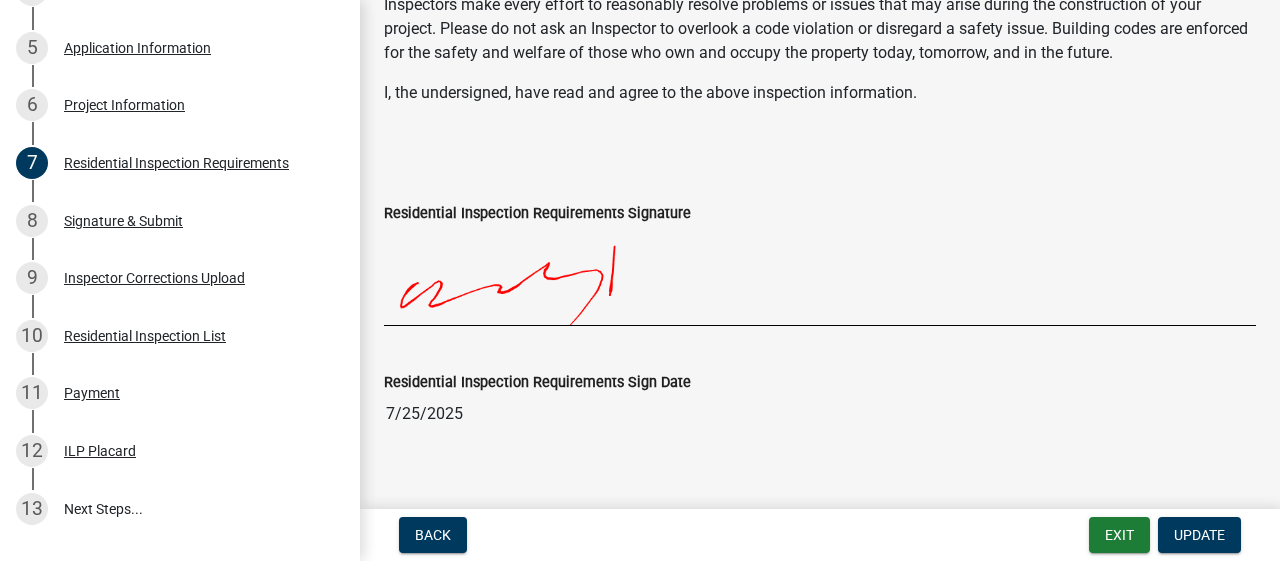 scroll, scrollTop: 646, scrollLeft: 0, axis: vertical 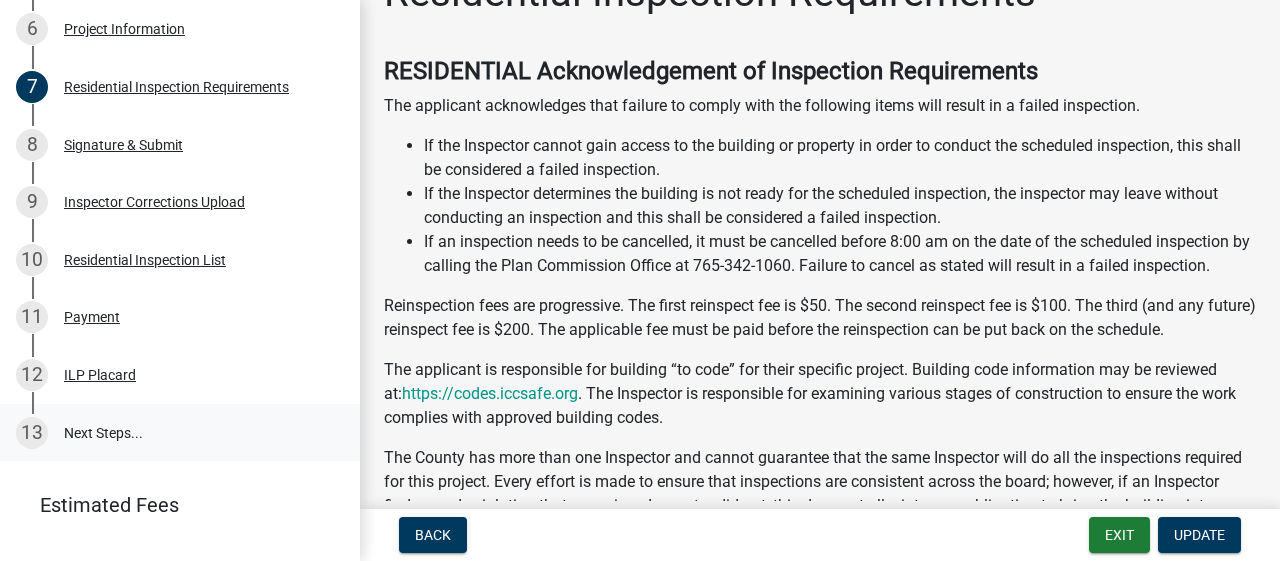 click on "13   Next Steps..." at bounding box center (180, 433) 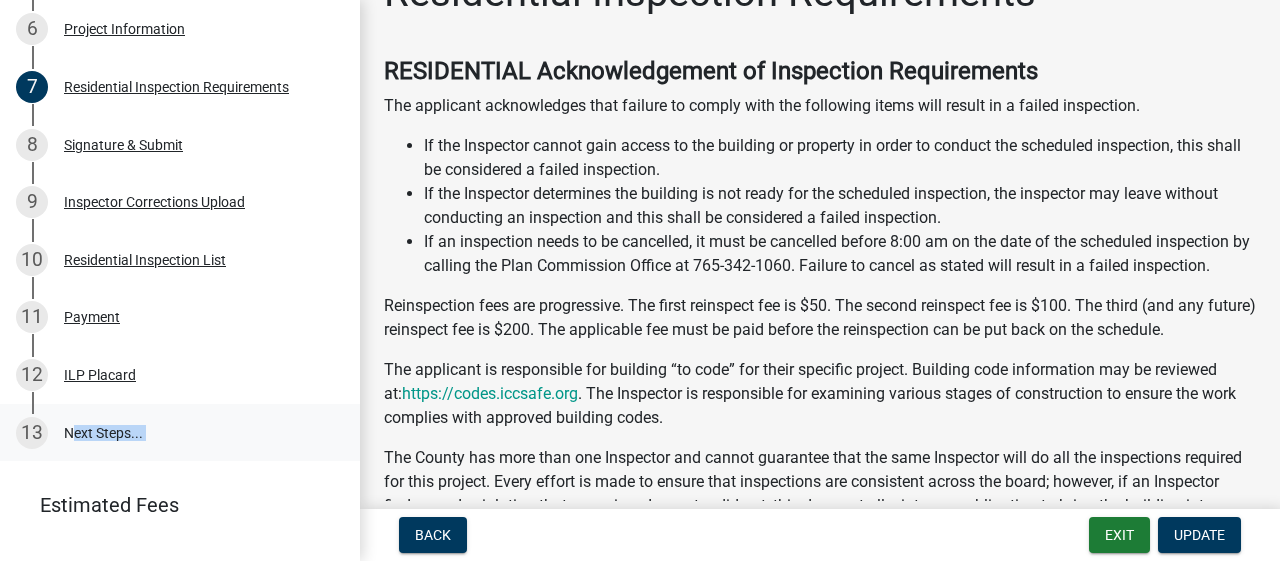 click on "13   Next Steps..." at bounding box center (180, 433) 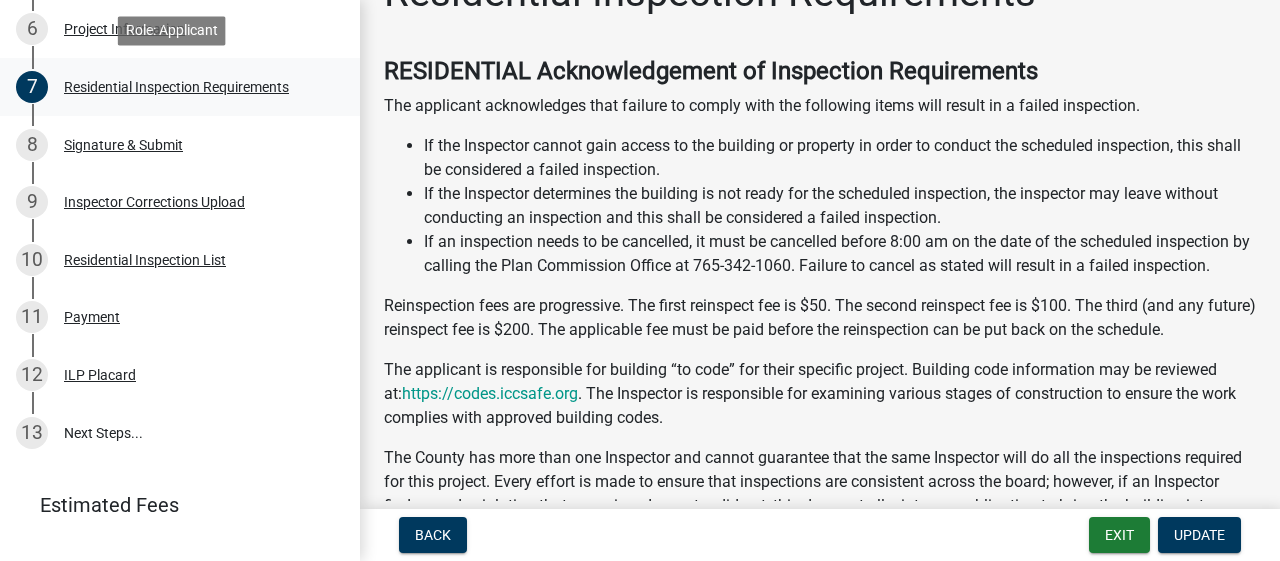 click on "Residential Inspection Requirements" at bounding box center (176, 87) 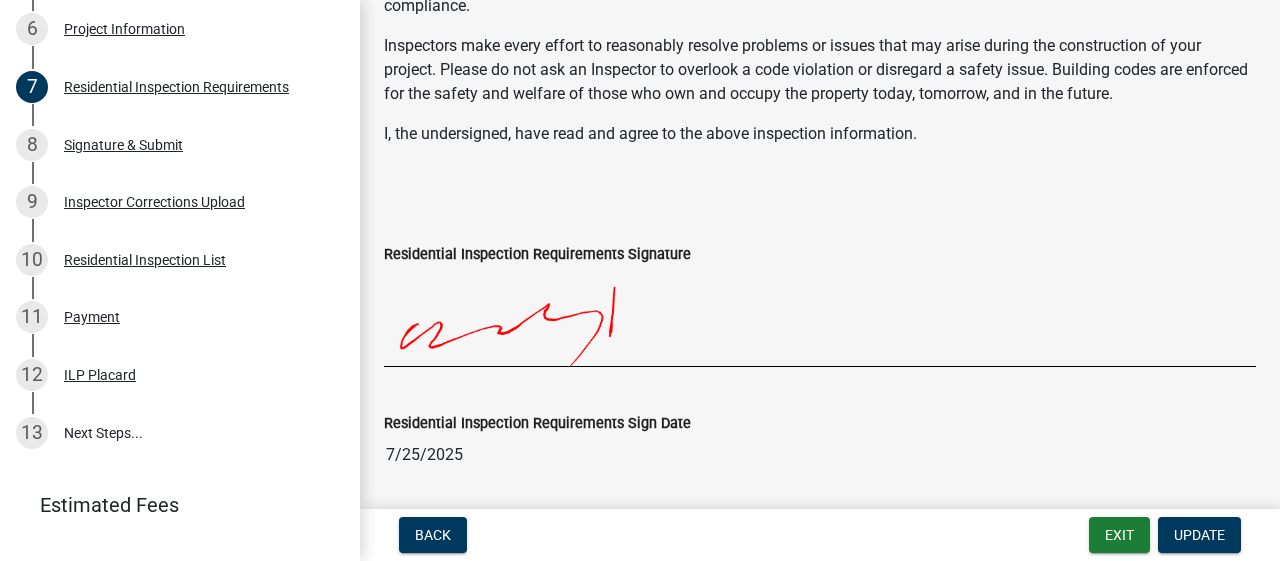 scroll, scrollTop: 646, scrollLeft: 0, axis: vertical 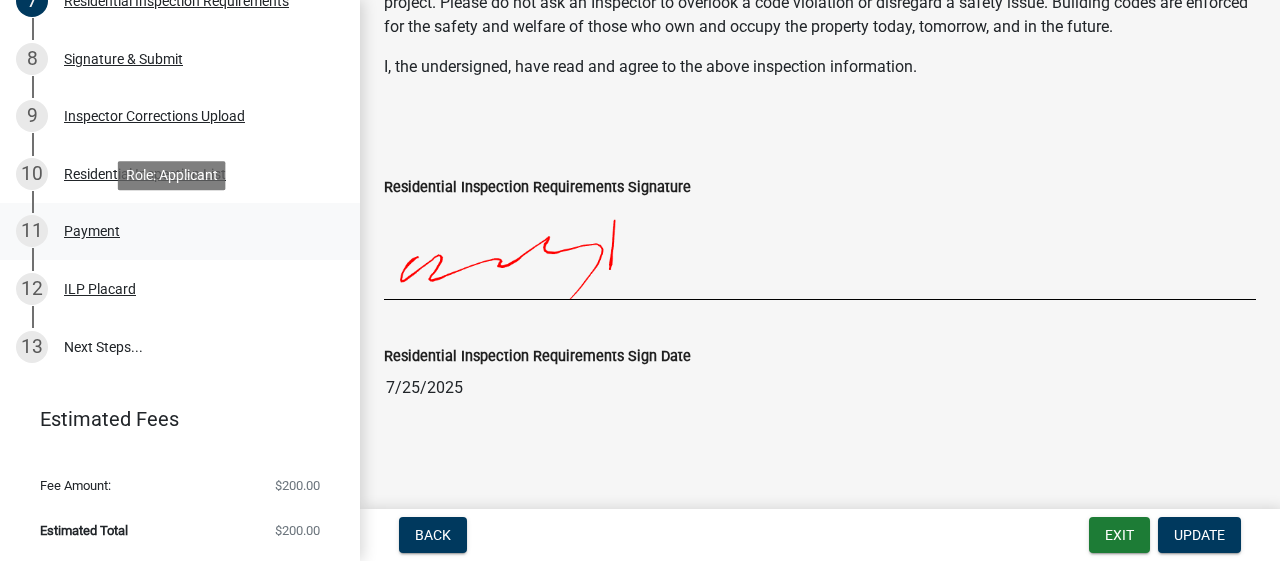 click on "Payment" at bounding box center (92, 231) 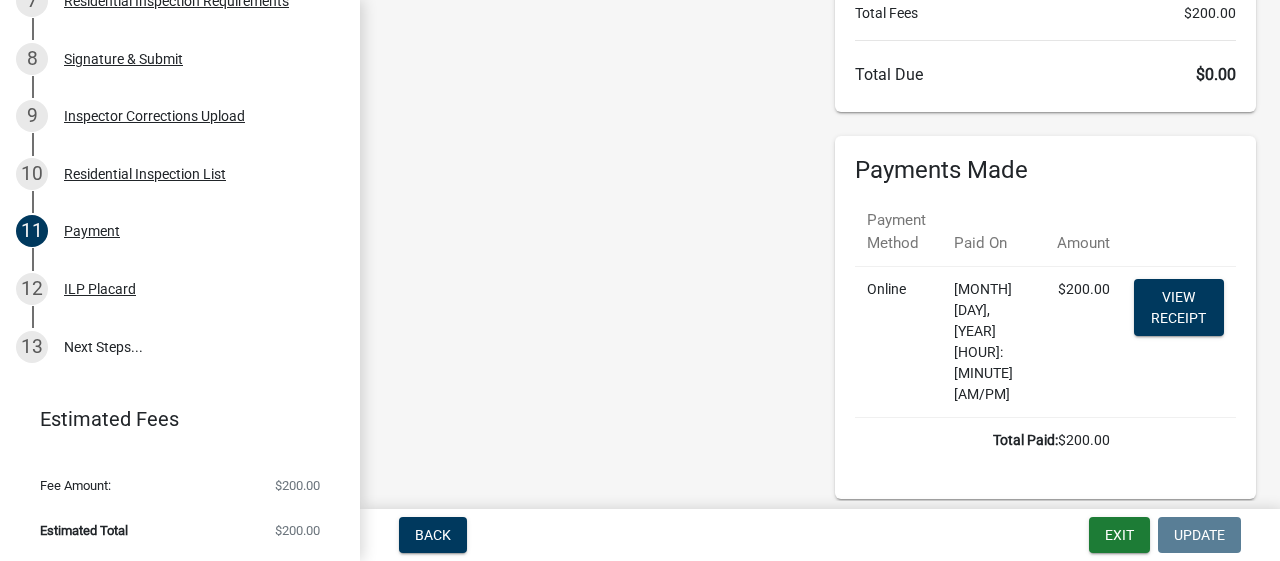 scroll, scrollTop: 240, scrollLeft: 0, axis: vertical 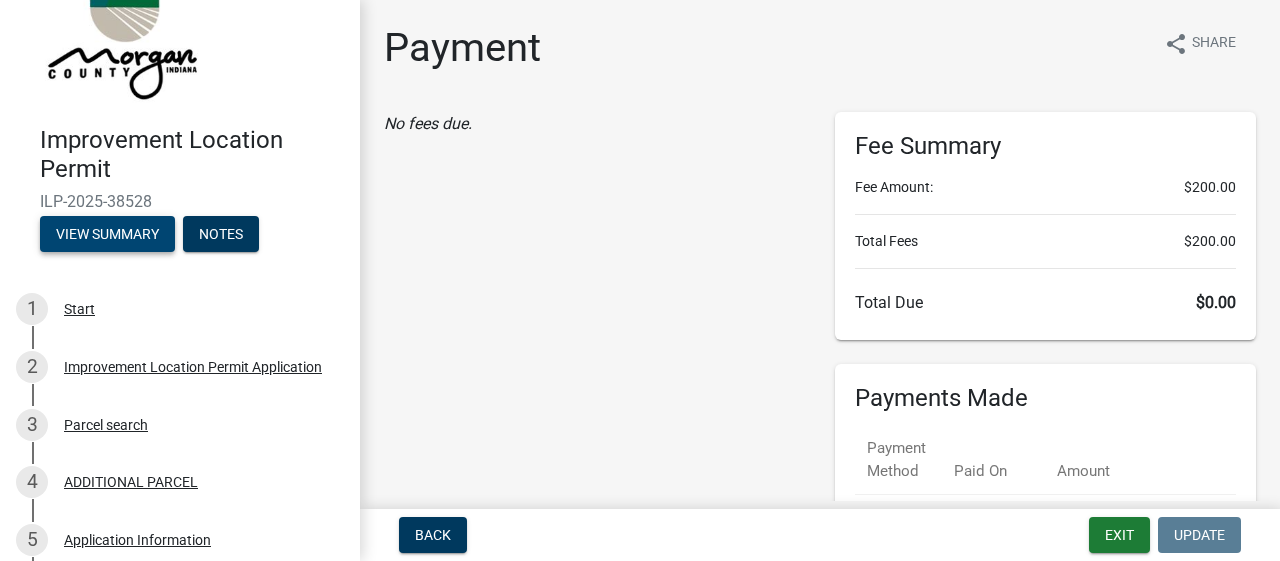 click on "View Summary" at bounding box center (107, 234) 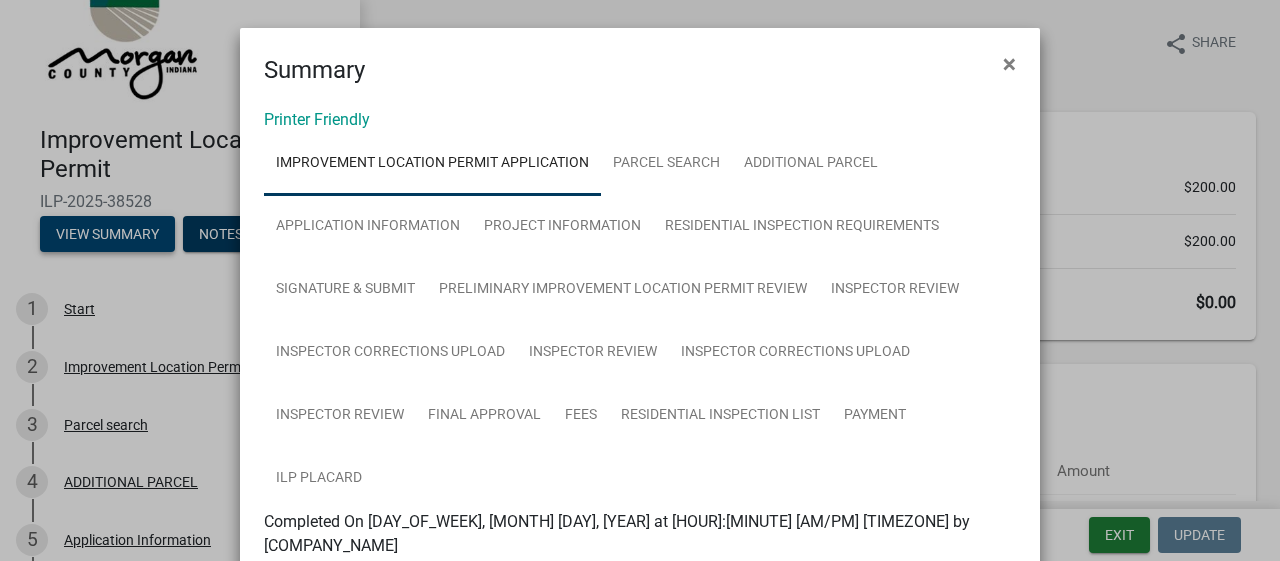click on "Summary × Printer Friendly Improvement Location Permit Application Parcel search ADDITIONAL PARCEL Application Information Project Information Residential Inspection Requirements Signature & Submit Preliminary Improvement Location Permit Review Inspector Review  Inspector Corrections Upload Inspector Review  Inspector Corrections Upload Inspector Review  Final Approval Fees Residential Inspection List Payment ILP Placard Completed On [DAY_OF_WEEK], [MONTH] [DAY], [YEAR] at [HOUR]:[MINUTE] [AM/PM] [TIMEZONE] by [COMPANY_NAME] Welcome to  Morgan County Improvement Location Permit Application If this is a commercial structure, please make sure you are familiar with the State of Indiana Construction Design Release process. You can find additional information at:  State of Indiana Building Plan Review Site The following information, if applicable, must be submitted with the permit application: Site plan  of the property illustrating: Property lines. Footer / Foundation plan or Post Hole layout. The proposed structure or improvement with dimensions." 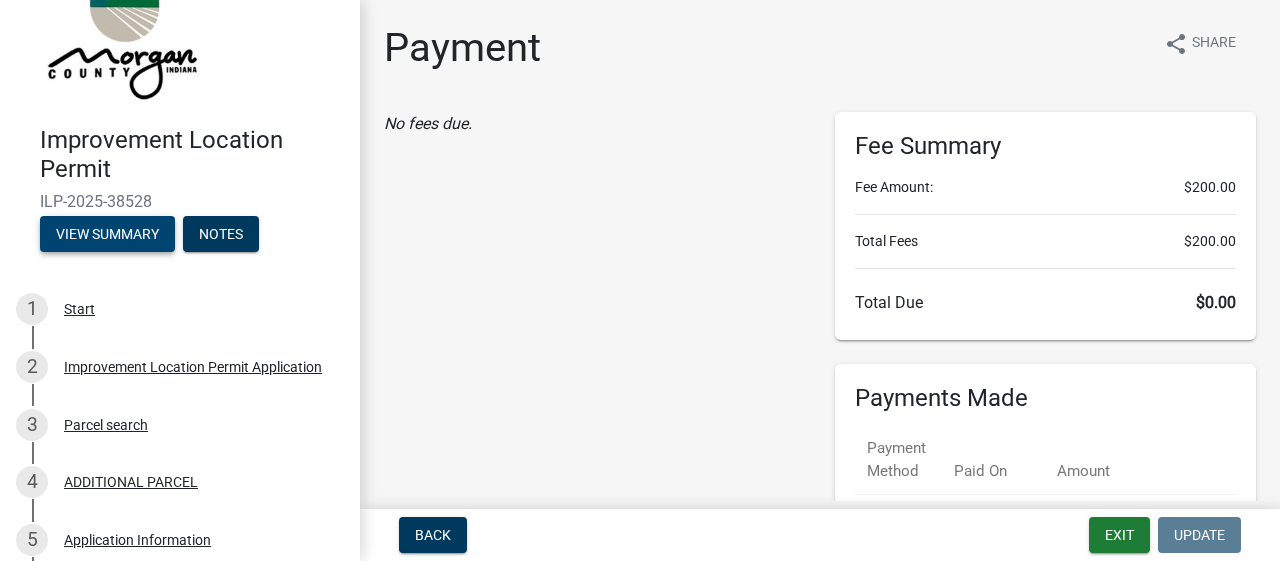 click on "View Summary" at bounding box center [107, 234] 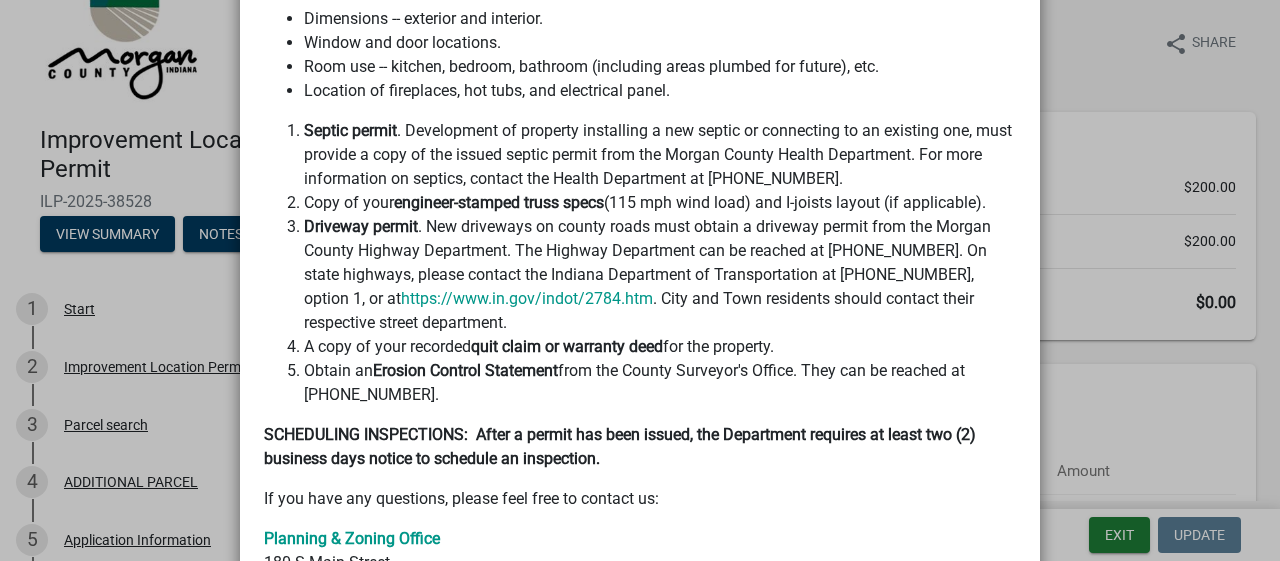 scroll, scrollTop: 985, scrollLeft: 0, axis: vertical 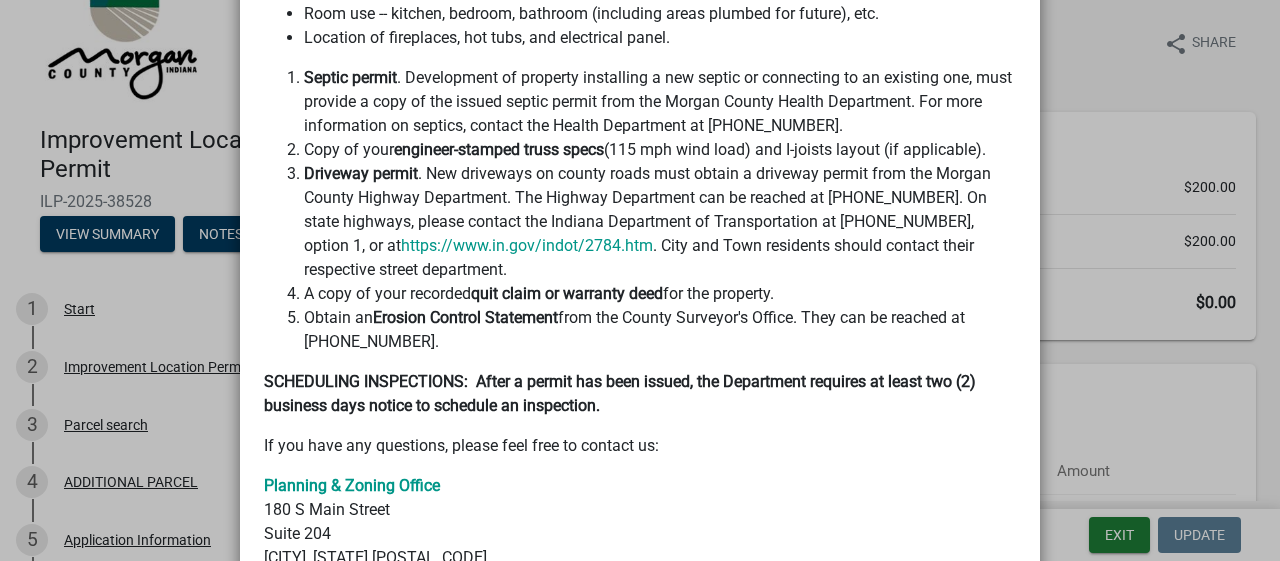 click on "Summary × Printer Friendly Improvement Location Permit Application Parcel search ADDITIONAL PARCEL Application Information Project Information Residential Inspection Requirements Signature & Submit Preliminary Improvement Location Permit Review Inspector Review  Inspector Corrections Upload Inspector Review  Inspector Corrections Upload Inspector Review  Final Approval Fees Residential Inspection List Payment ILP Placard Completed On [DAY_OF_WEEK], [MONTH] [DAY], [YEAR] at [HOUR]:[MINUTE] [AM/PM] [TIMEZONE] by [COMPANY_NAME] Welcome to  Morgan County Improvement Location Permit Application If this is a commercial structure, please make sure you are familiar with the State of Indiana Construction Design Release process. You can find additional information at:  State of Indiana Building Plan Review Site The following information, if applicable, must be submitted with the permit application: Site plan  of the property illustrating: Property lines. Footer / Foundation plan or Post Hole layout. The proposed structure or improvement with dimensions." 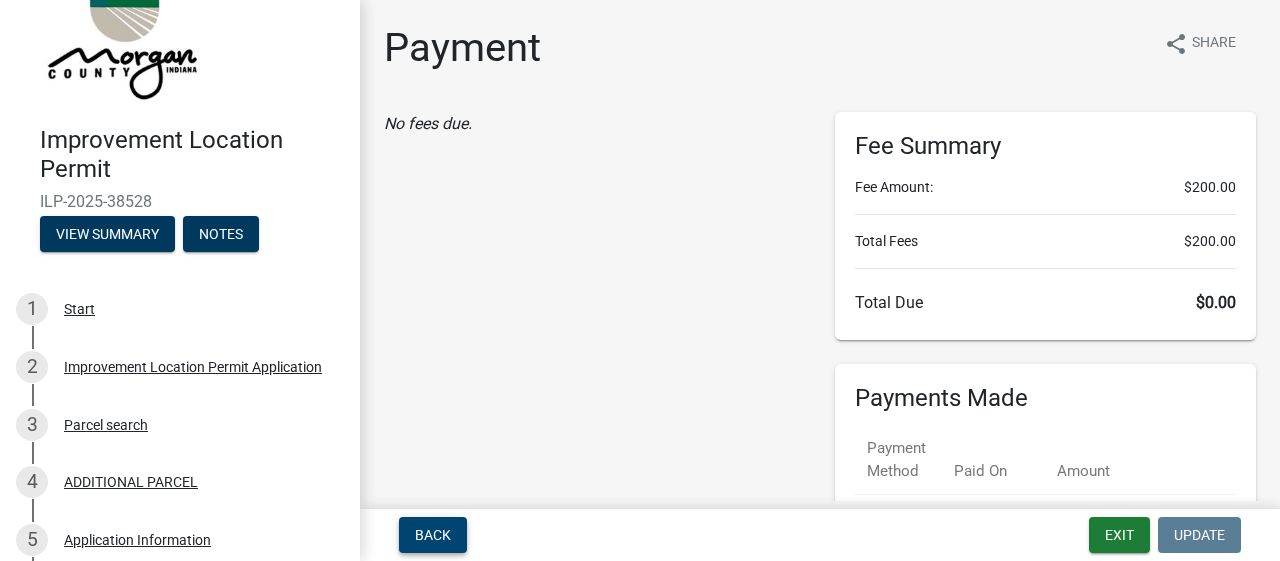click on "Back" at bounding box center [433, 535] 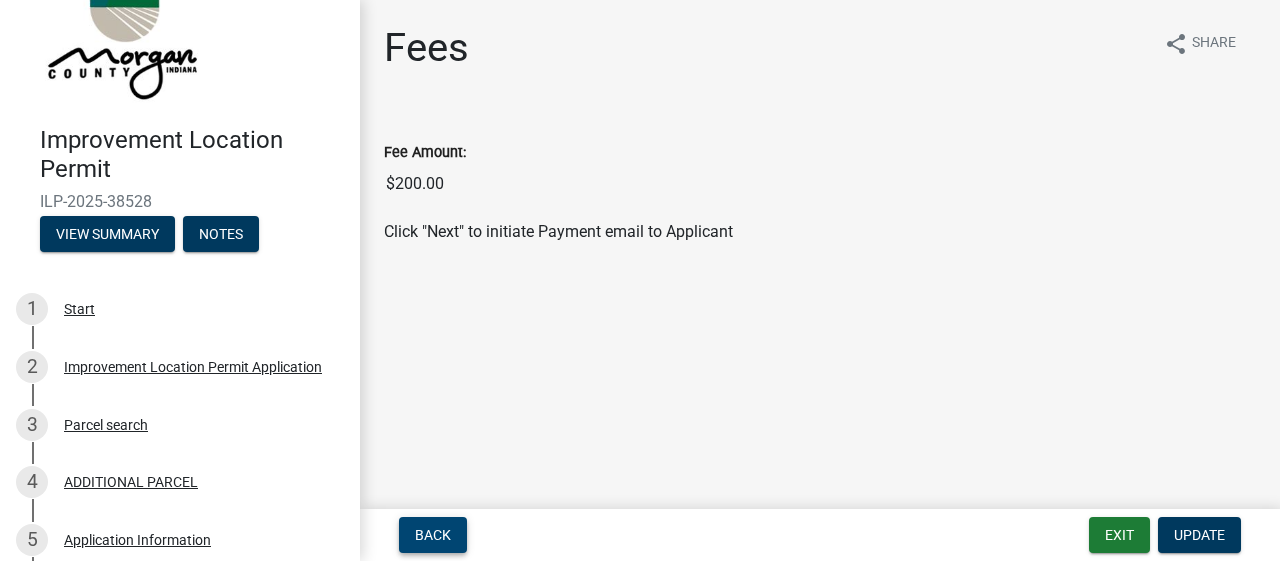 click on "Back" at bounding box center (433, 535) 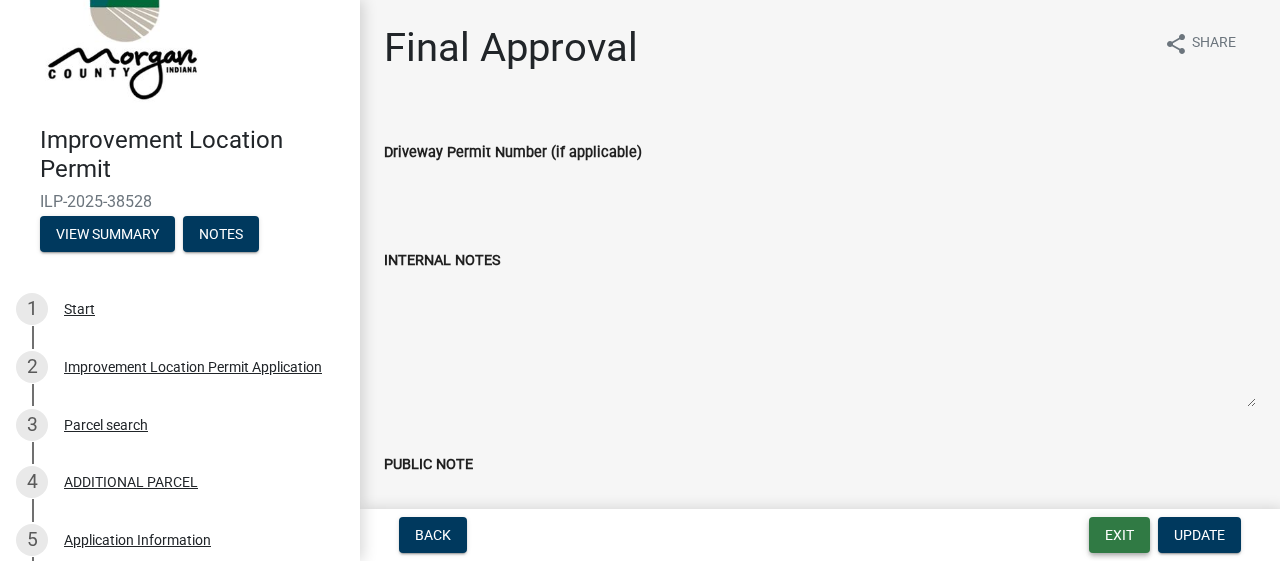 click on "Exit" at bounding box center [1119, 535] 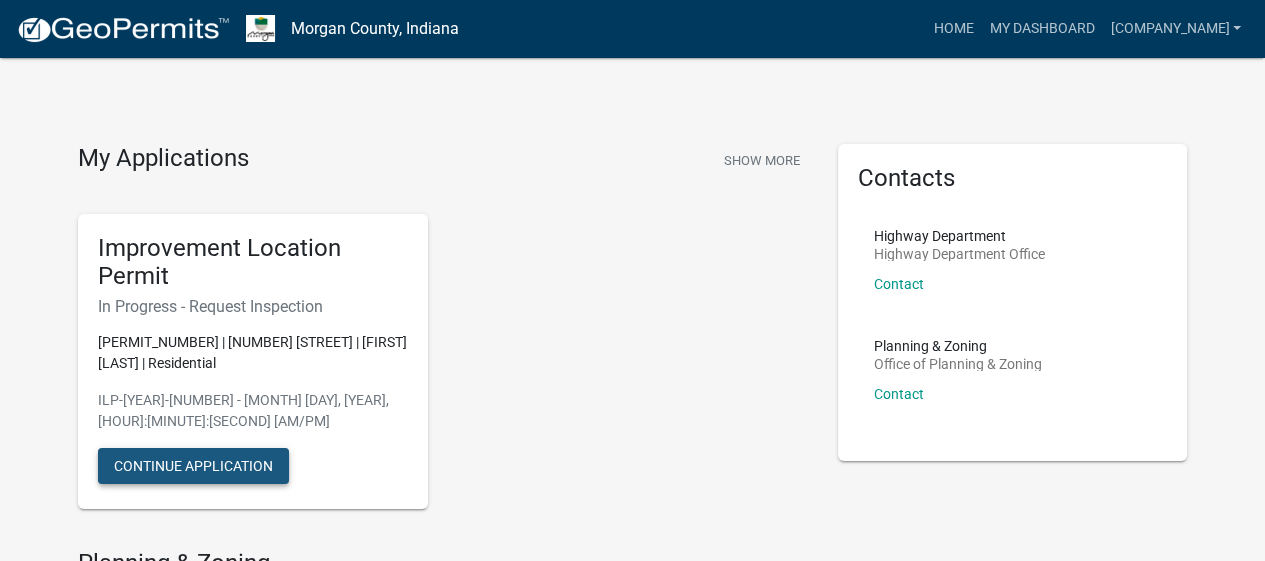 click on "Continue Application" 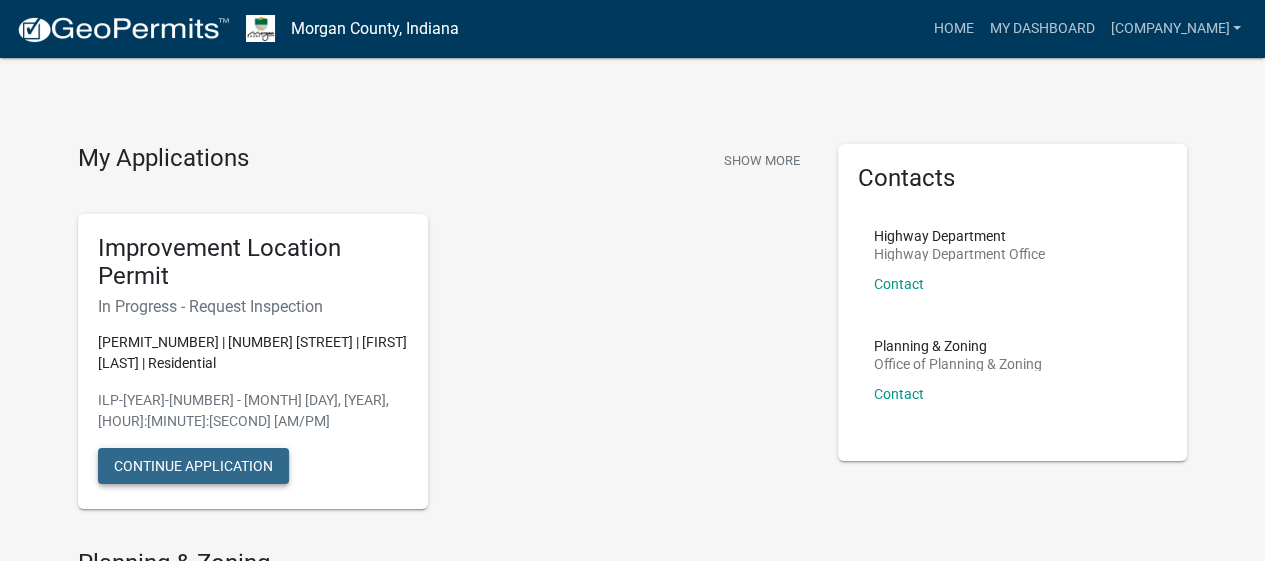 click on "Continue Application" 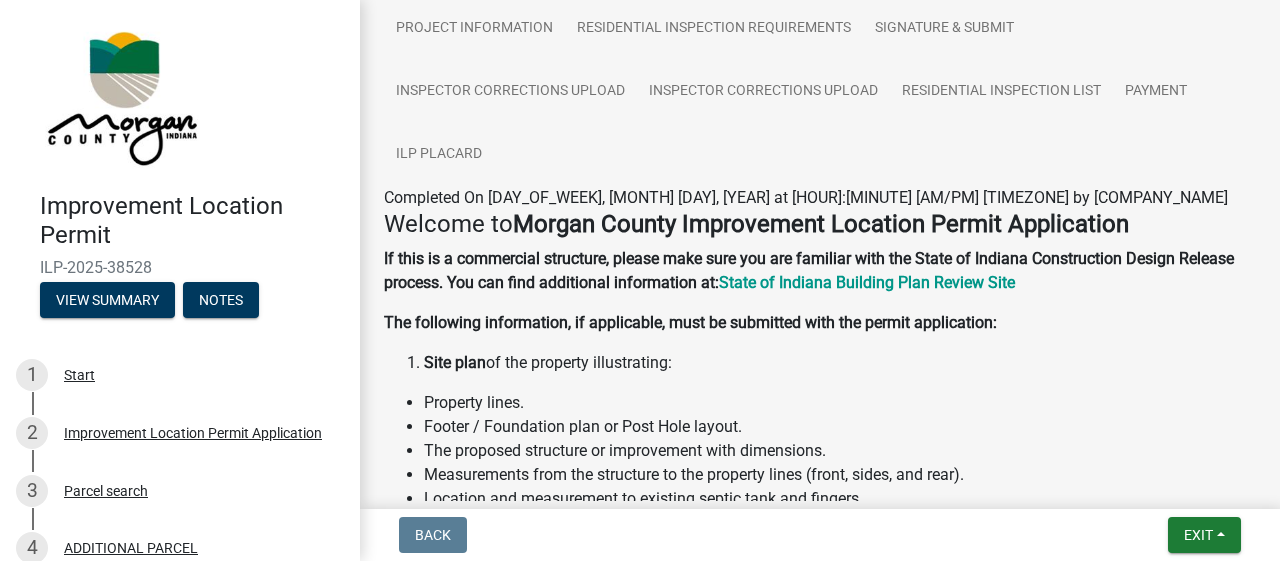 scroll, scrollTop: 229, scrollLeft: 0, axis: vertical 